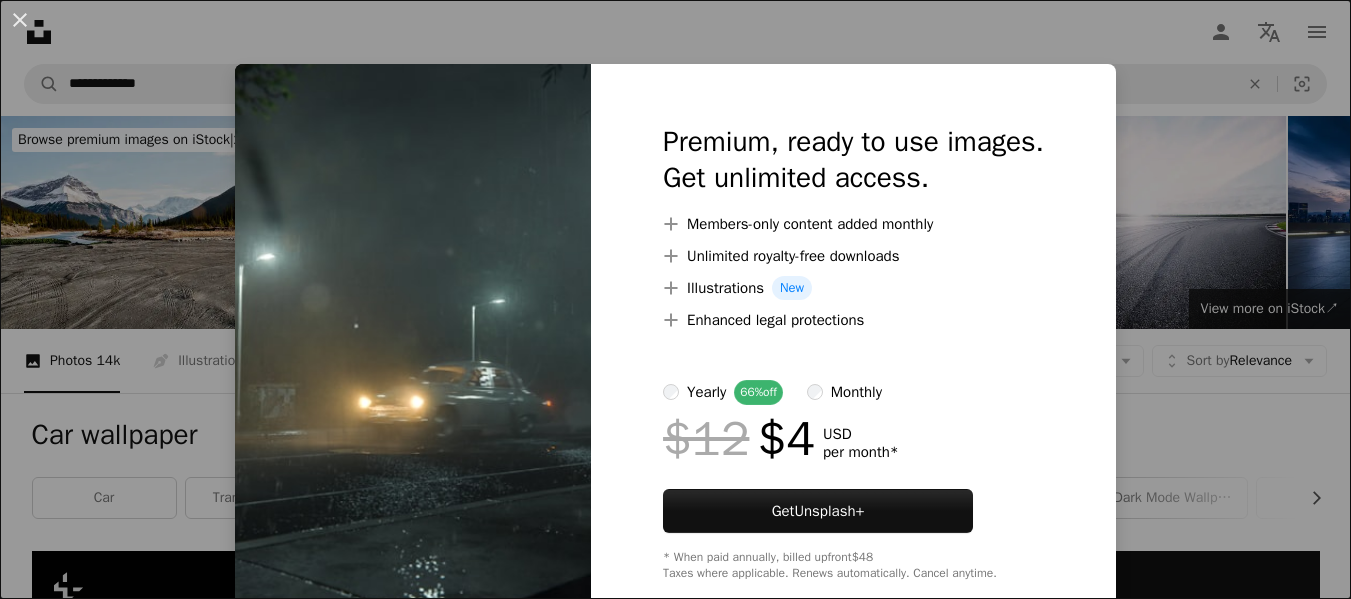scroll, scrollTop: 4900, scrollLeft: 0, axis: vertical 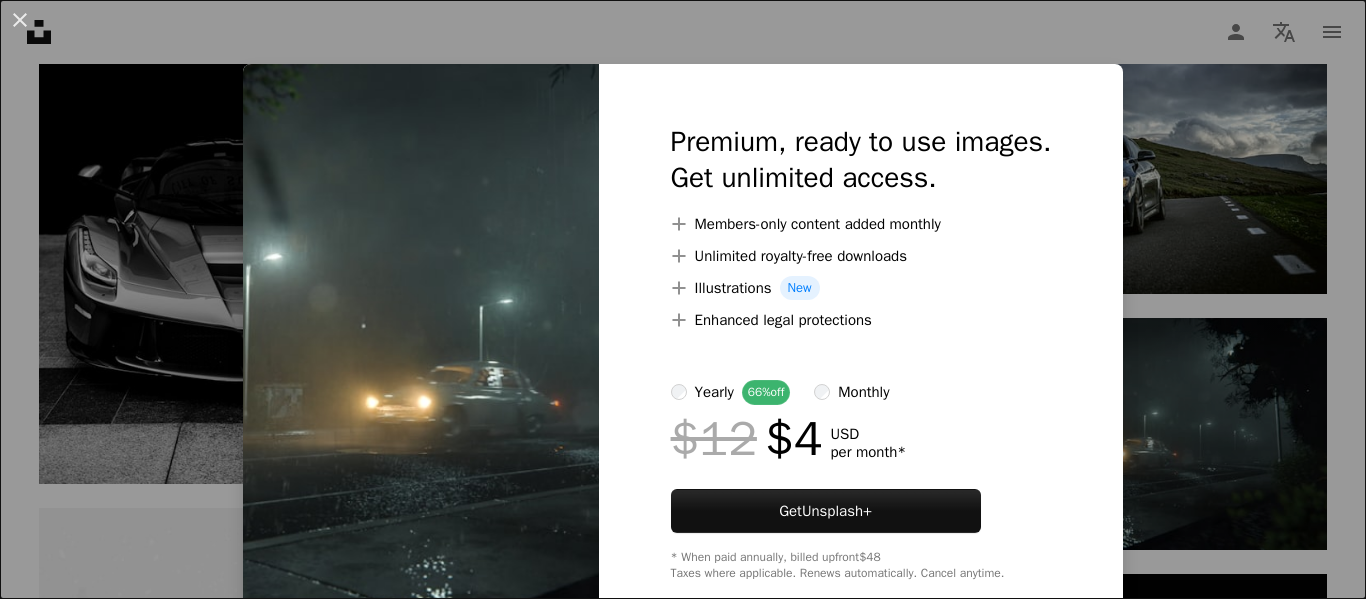 click on "An X shape Premium, ready to use images. Get unlimited access. A plus sign Members-only content added monthly A plus sign Unlimited royalty-free downloads A plus sign Illustrations  New A plus sign Enhanced legal protections yearly 66%  off monthly $12   $4 USD per month * Get  Unsplash+ * When paid annually, billed upfront  $48 Taxes where applicable. Renews automatically. Cancel anytime." at bounding box center [683, 299] 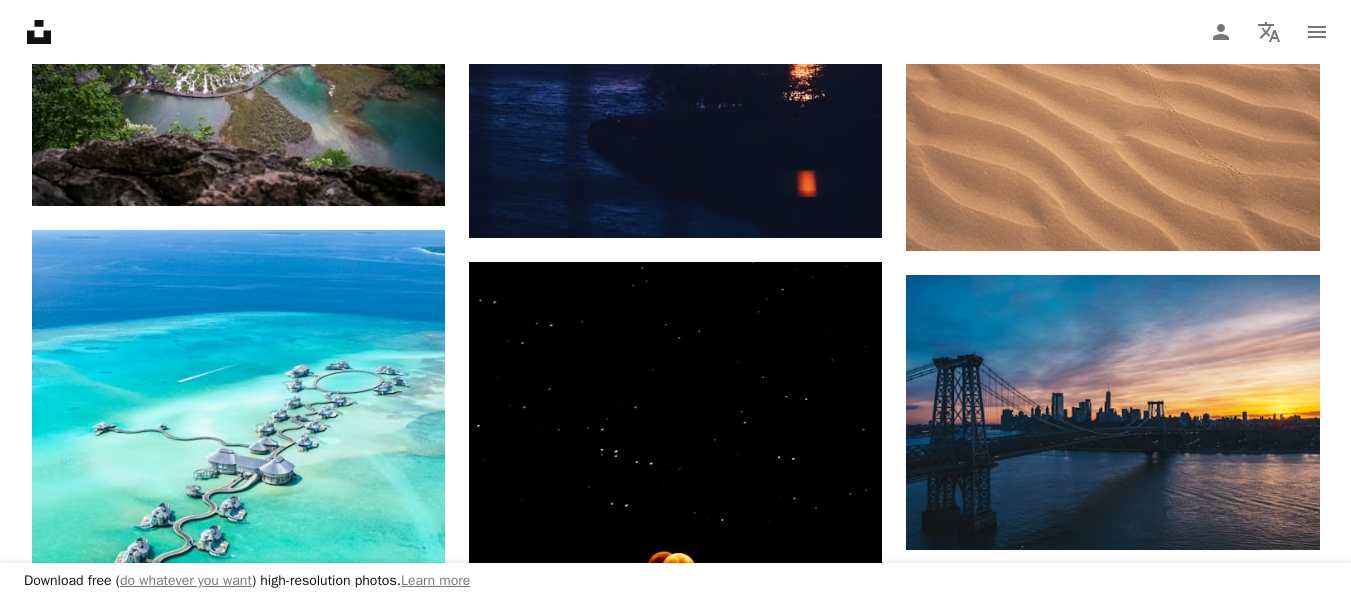scroll, scrollTop: 400, scrollLeft: 0, axis: vertical 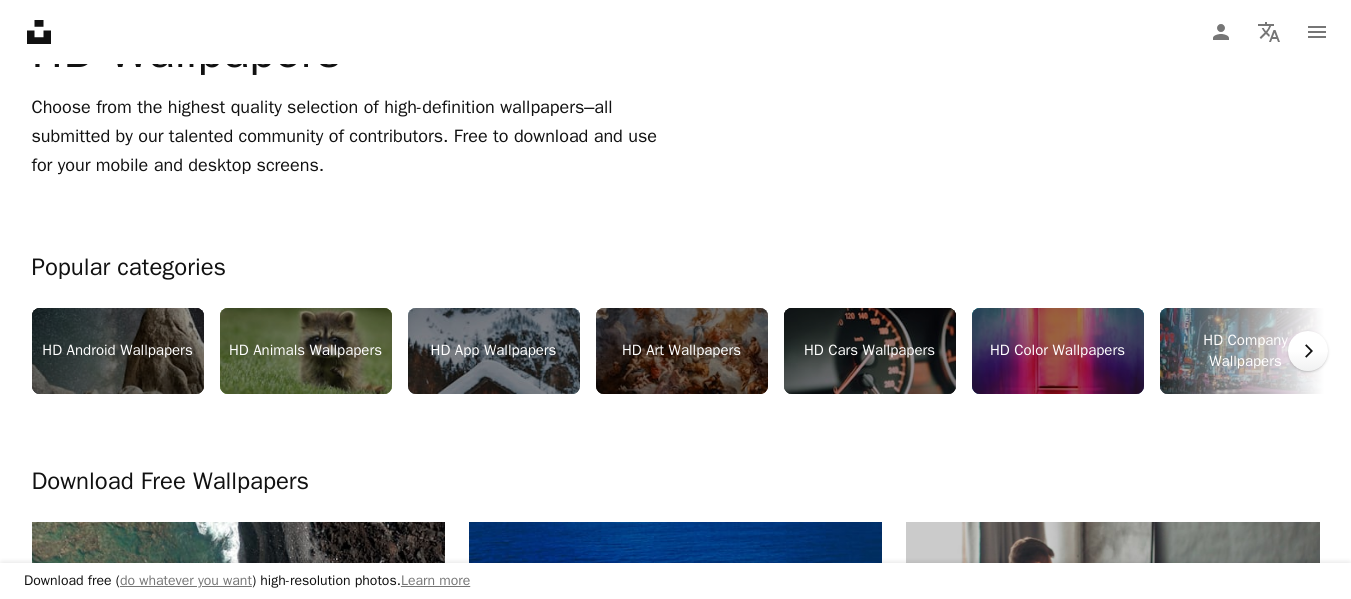 click 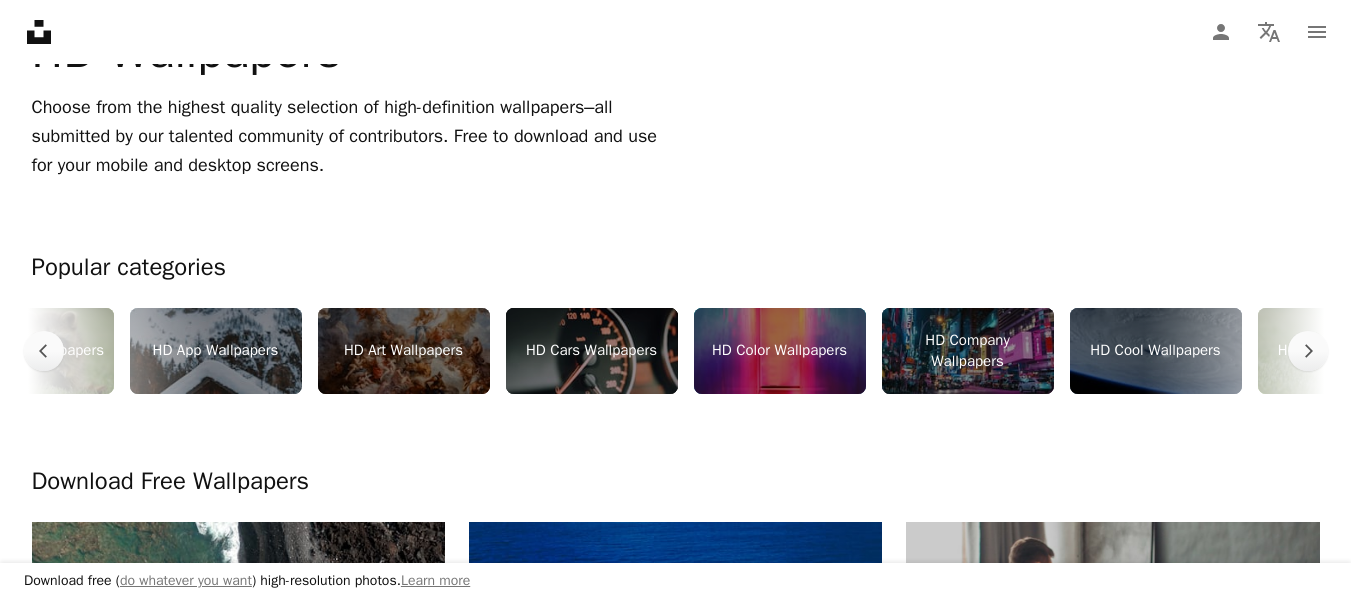 scroll, scrollTop: 0, scrollLeft: 300, axis: horizontal 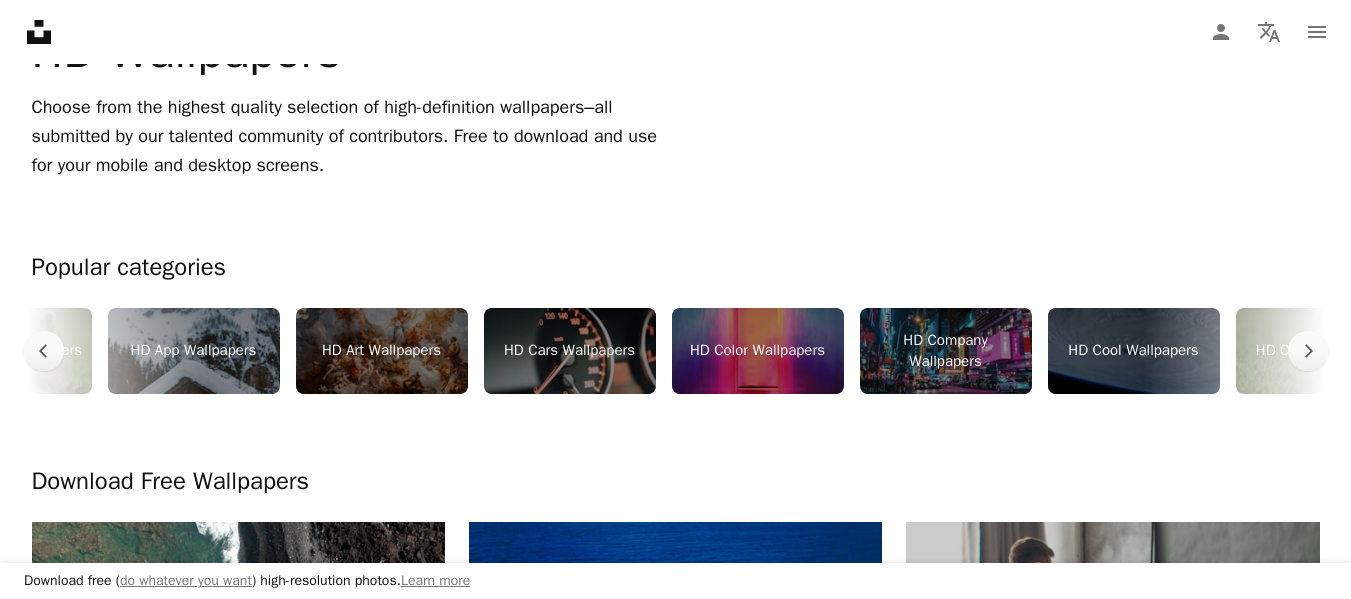 click on "HD Cool Wallpapers" at bounding box center [1134, 351] 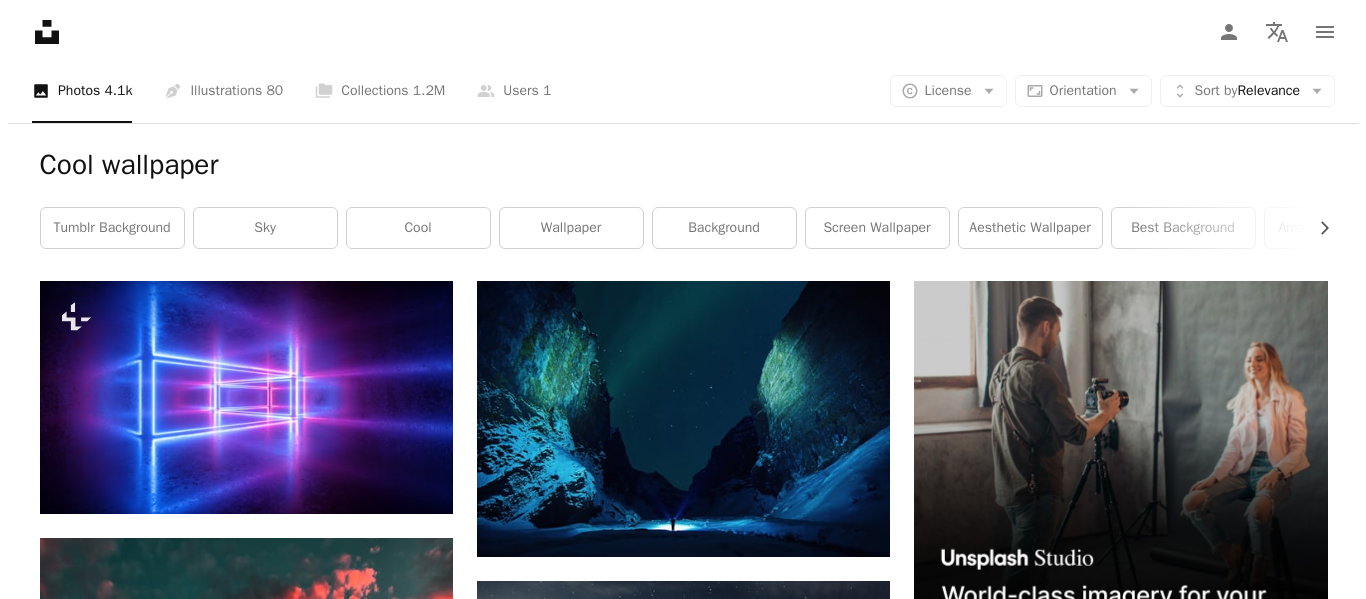 scroll, scrollTop: 400, scrollLeft: 0, axis: vertical 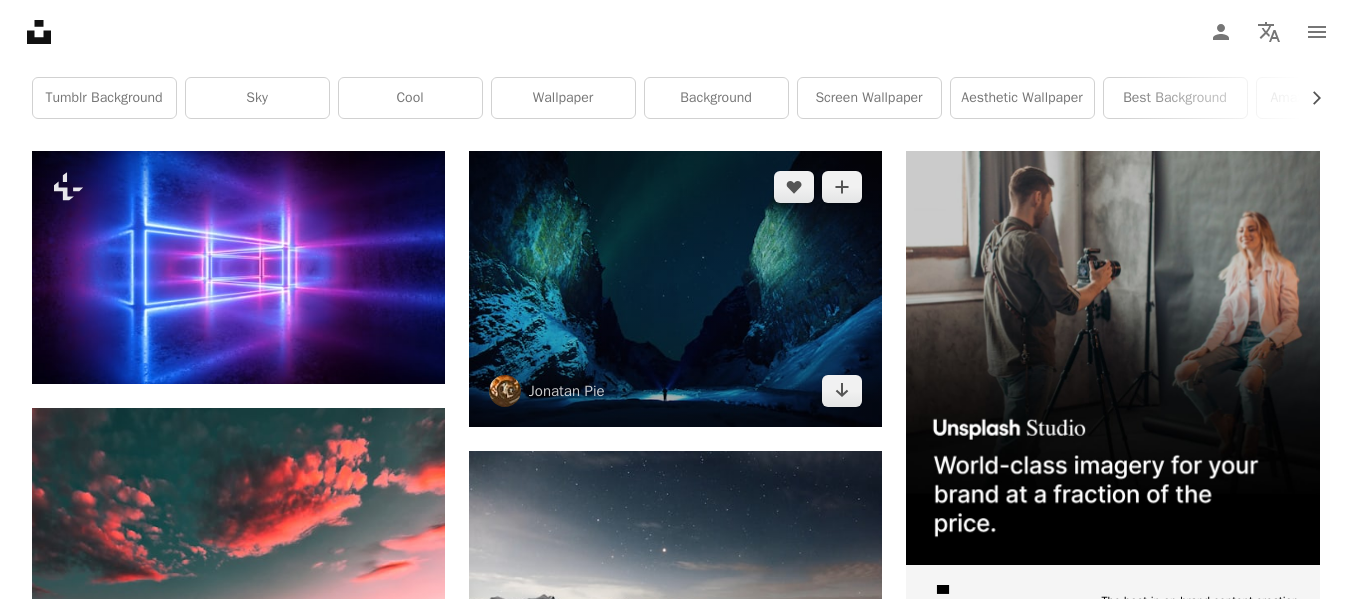 click at bounding box center (675, 289) 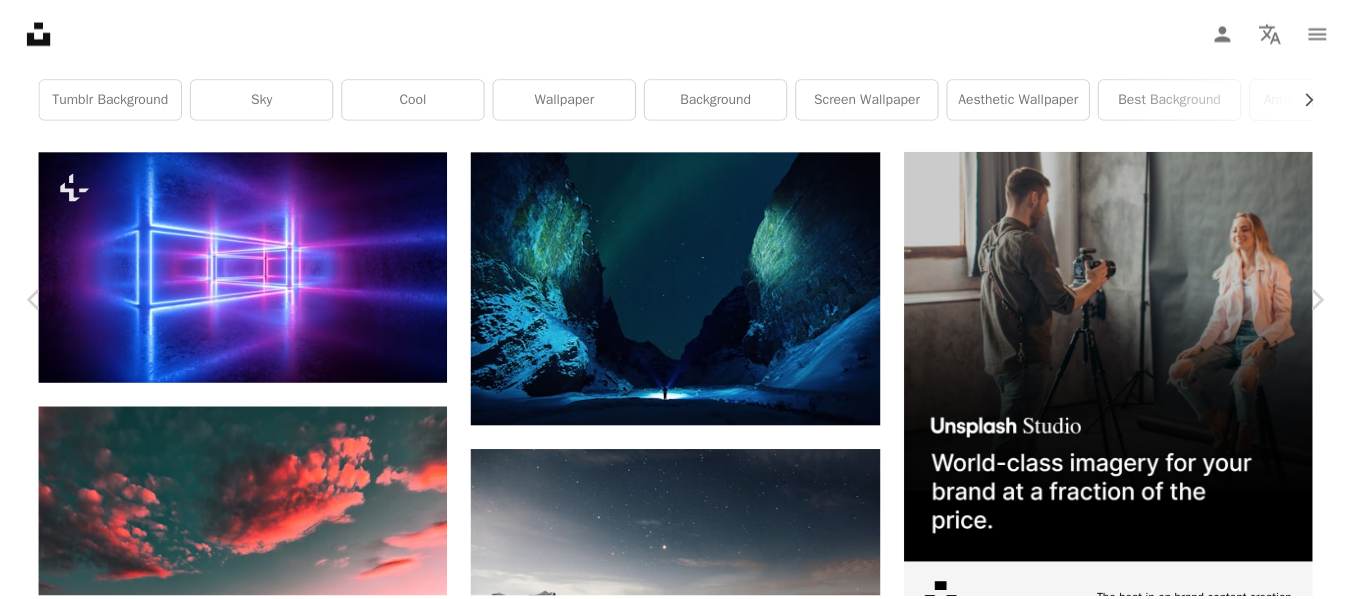 scroll, scrollTop: 0, scrollLeft: 0, axis: both 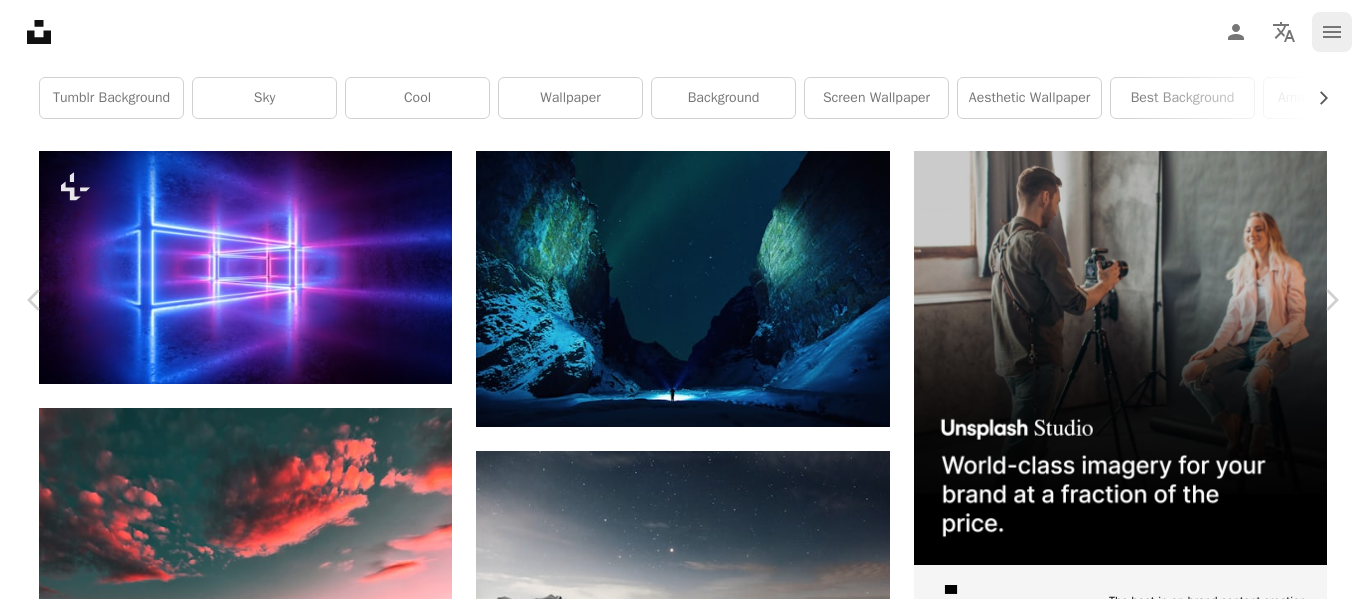 click on "An X shape Chevron left Chevron right [FIRST] [LAST] r3dmax A heart A plus sign Download free Chevron down Zoom in Views 111,327,172 Downloads 1,959,633 Featured in Photos ,  Travel ,  Cool Tones A forward-right arrow Share Info icon Info More Actions Strolling down the canyon. It was midnight and auroras were bursting, but i was stuck in the canyon, so i tried to make as much use as i can from the position where i was.  The idea fell on my mind to light the sides with the torches and another selfie came out :) Read more A map marker Stakkholtsgja canyon, [COUNTRY] Calendar outlined Published on  [DATE], [YEAR] Camera SONY, ILCE-7S Safety Free to use under the  Unsplash License 4K Images laptop wallpaper macbook wallpaper 1920x1080 wallpaper man mac wallpaper 8k wallpaper blue winter mountains green night sky snow windows 10 wallpaper light stars iceland aesthetic wallpaper 1080p wallpaper alone Backgrounds Browse premium related images on iStock  |  Save 20% with code UNSPLASH20 View more on iStock  ↗ A heart" at bounding box center (683, 4293) 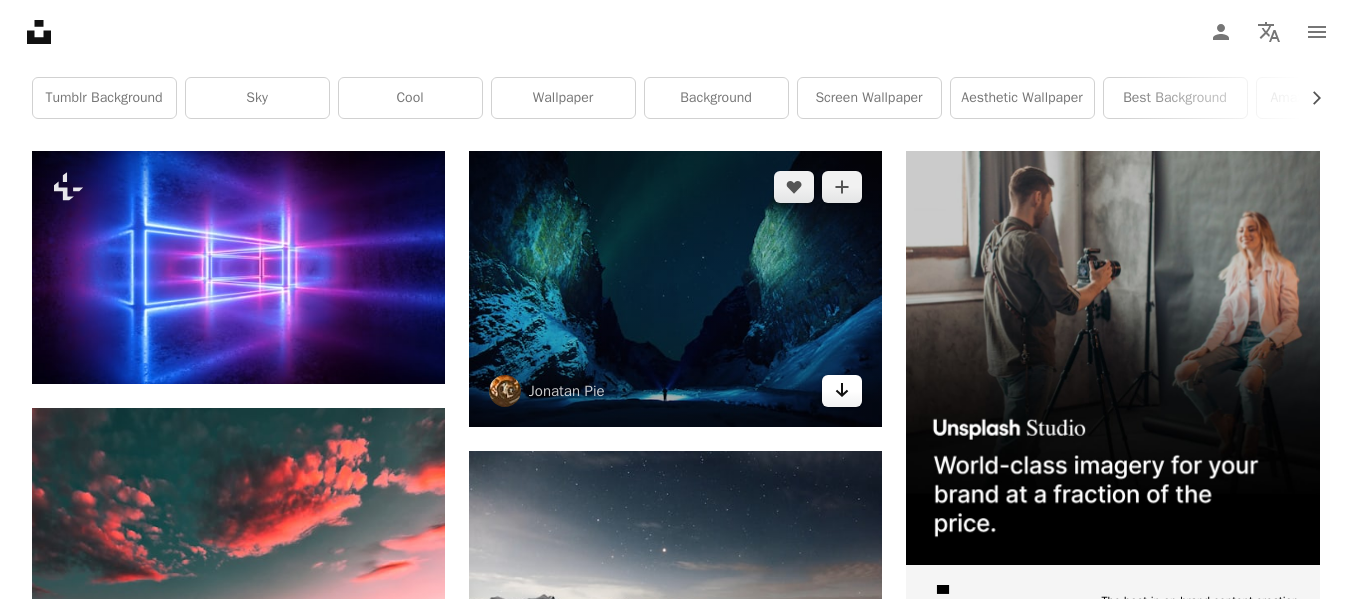 click on "Arrow pointing down" at bounding box center (842, 391) 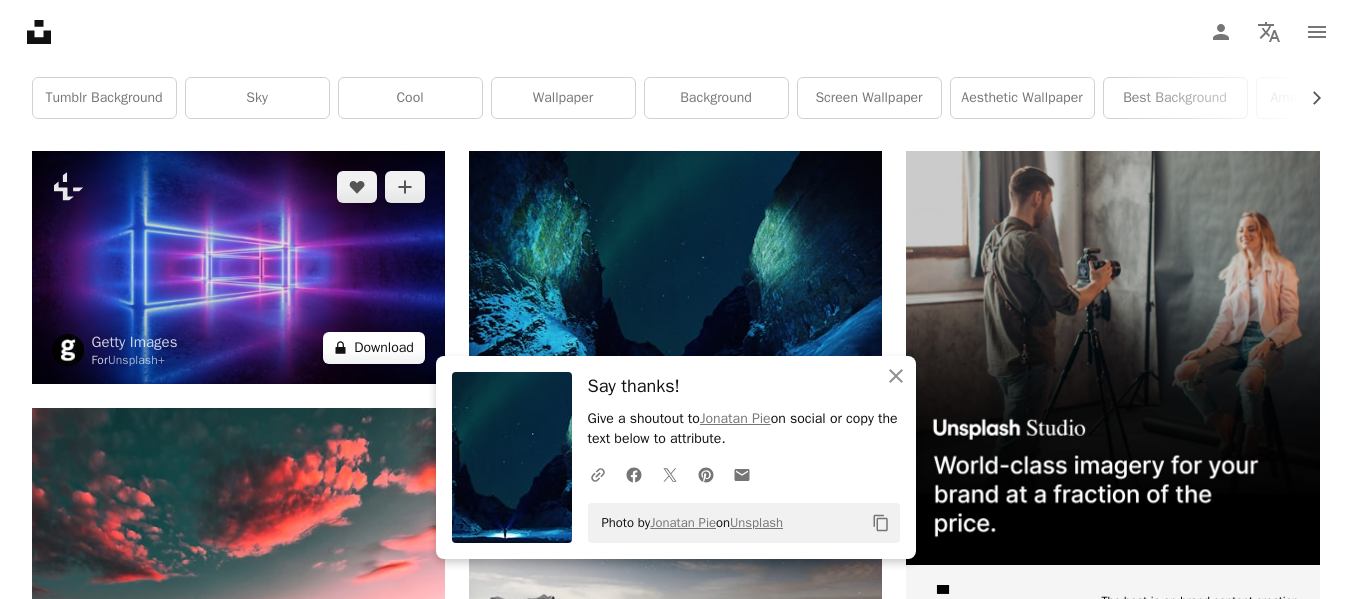 click on "A lock Download" at bounding box center [374, 348] 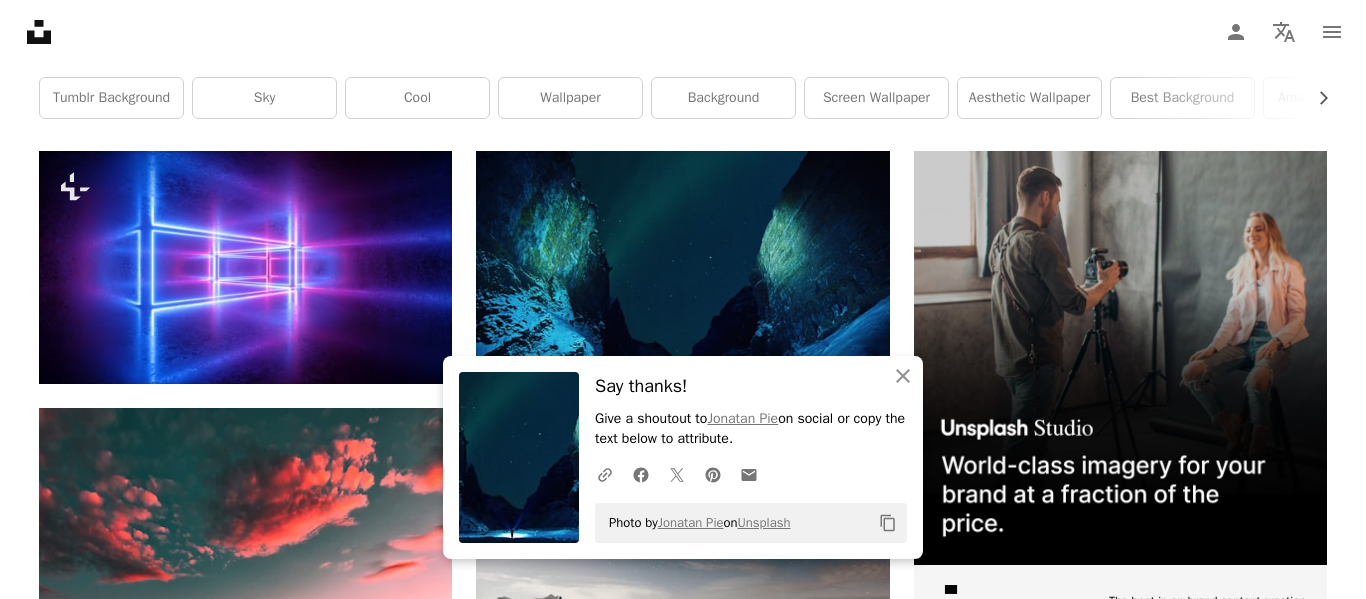 click on "An X shape An X shape Close Say thanks! Give a shoutout to  [FIRST]  on social or copy the text below to attribute. A URL sharing icon (chains) Facebook icon X (formerly Twitter) icon Pinterest icon An envelope Photo by  [FIRST]  on  Unsplash
Copy content Premium, ready to use images. Get unlimited access. A plus sign Members-only content added monthly A plus sign Unlimited royalty-free downloads A plus sign Illustrations  New A plus sign Enhanced legal protections yearly 66%  off monthly $12   $4 USD per month * Get  Unsplash+ * When paid annually, billed upfront  $48 Taxes where applicable. Renews automatically. Cancel anytime." at bounding box center (683, 4293) 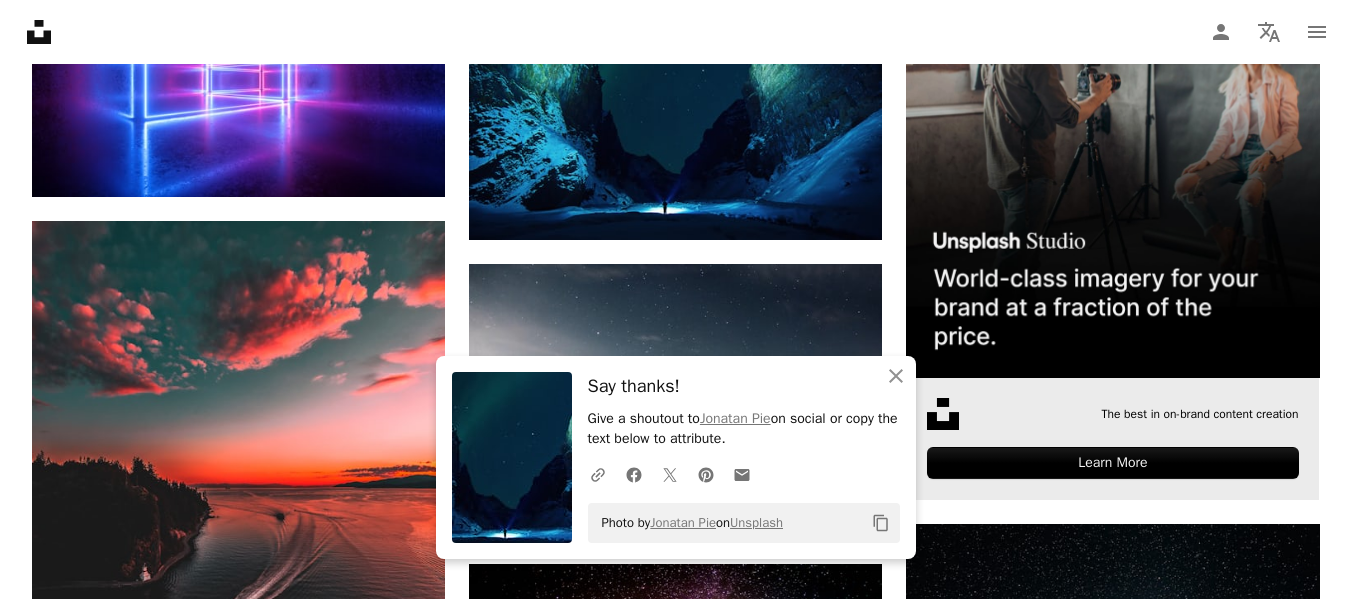 scroll, scrollTop: 600, scrollLeft: 0, axis: vertical 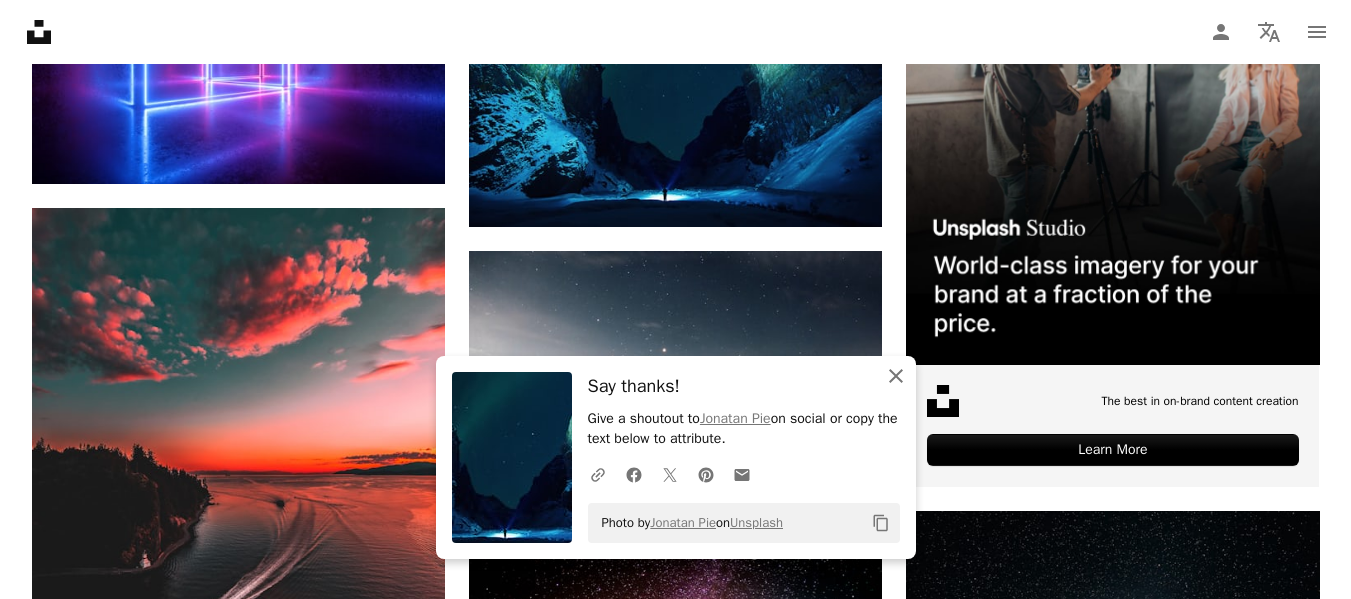 click on "An X shape" 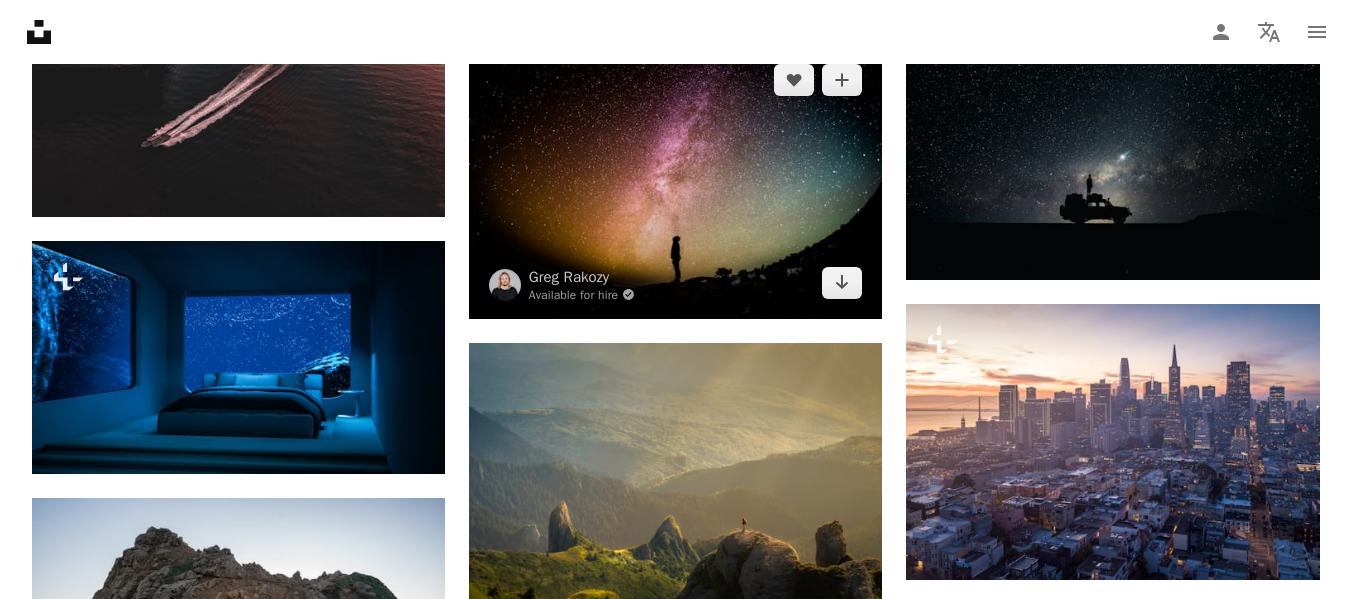 scroll, scrollTop: 1000, scrollLeft: 0, axis: vertical 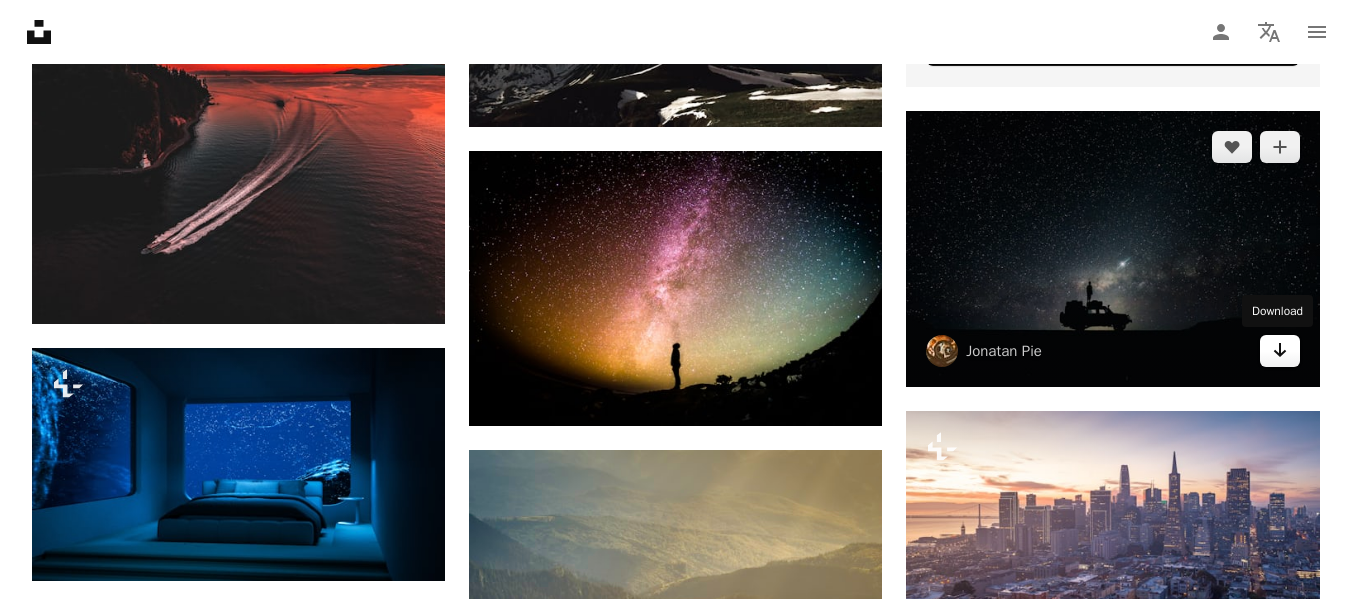 click on "Arrow pointing down" 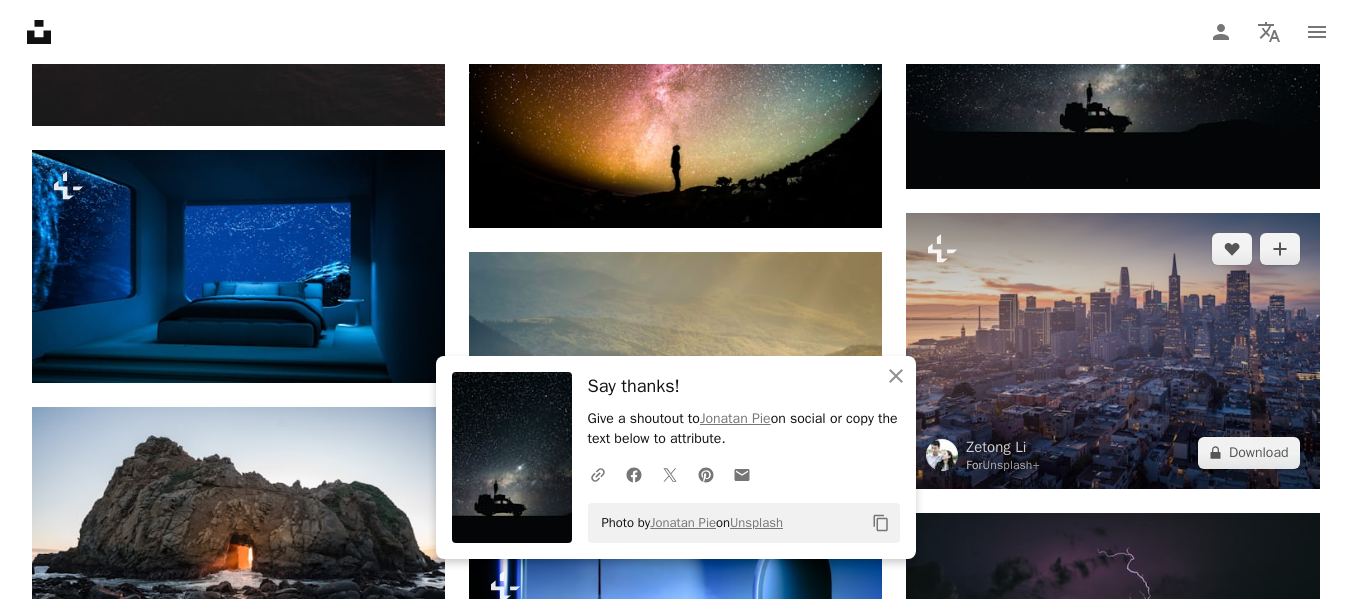 scroll, scrollTop: 1200, scrollLeft: 0, axis: vertical 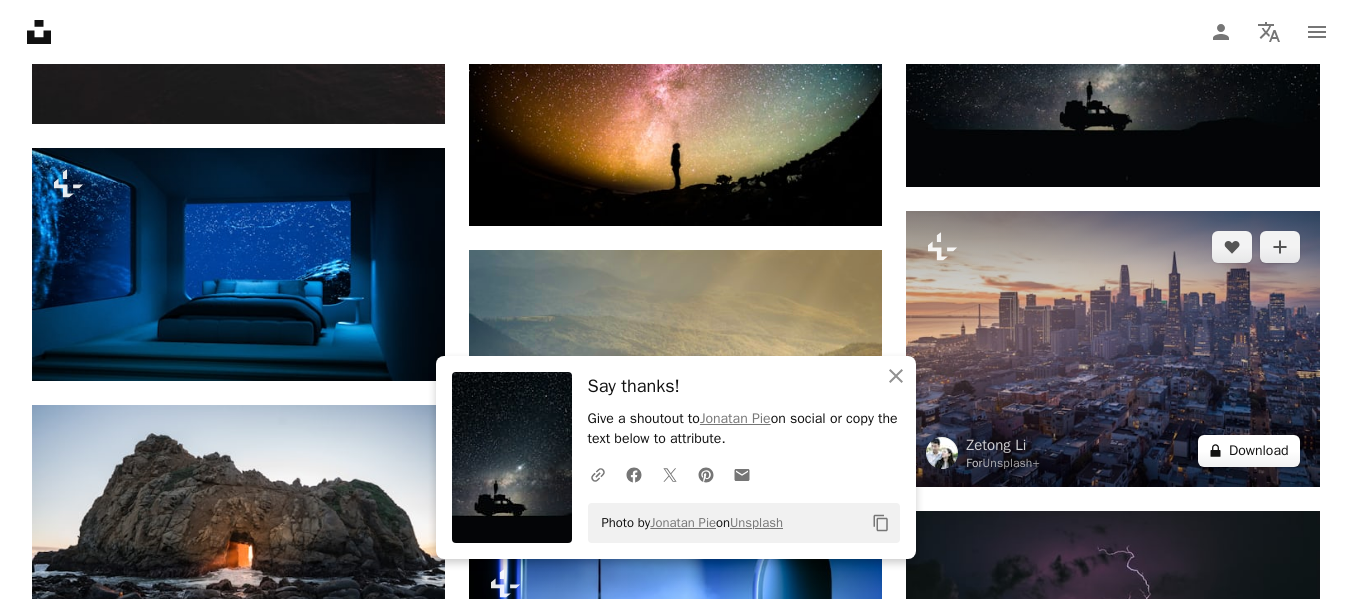click on "A lock Download" at bounding box center [1249, 451] 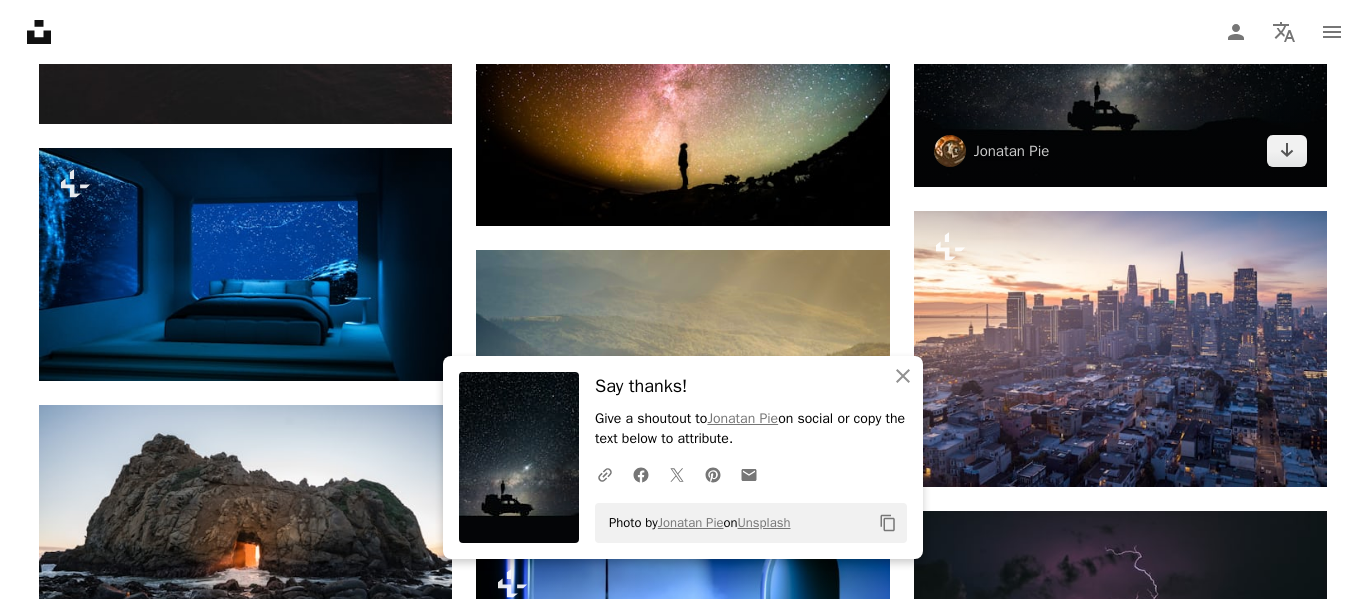 click on "An X shape An X shape Close Say thanks! Give a shoutout to  [FIRST]  on social or copy the text below to attribute. A URL sharing icon (chains) Facebook icon X (formerly Twitter) icon Pinterest icon An envelope Photo by  [FIRST]  on  Unsplash
Copy content Premium, ready to use images. Get unlimited access. A plus sign Members-only content added monthly A plus sign Unlimited royalty-free downloads A plus sign Illustrations  New A plus sign Enhanced legal protections yearly 66%  off monthly $12   $4 USD per month * Get  Unsplash+ * When paid annually, billed upfront  $48 Taxes where applicable. Renews automatically. Cancel anytime." at bounding box center (683, 3492) 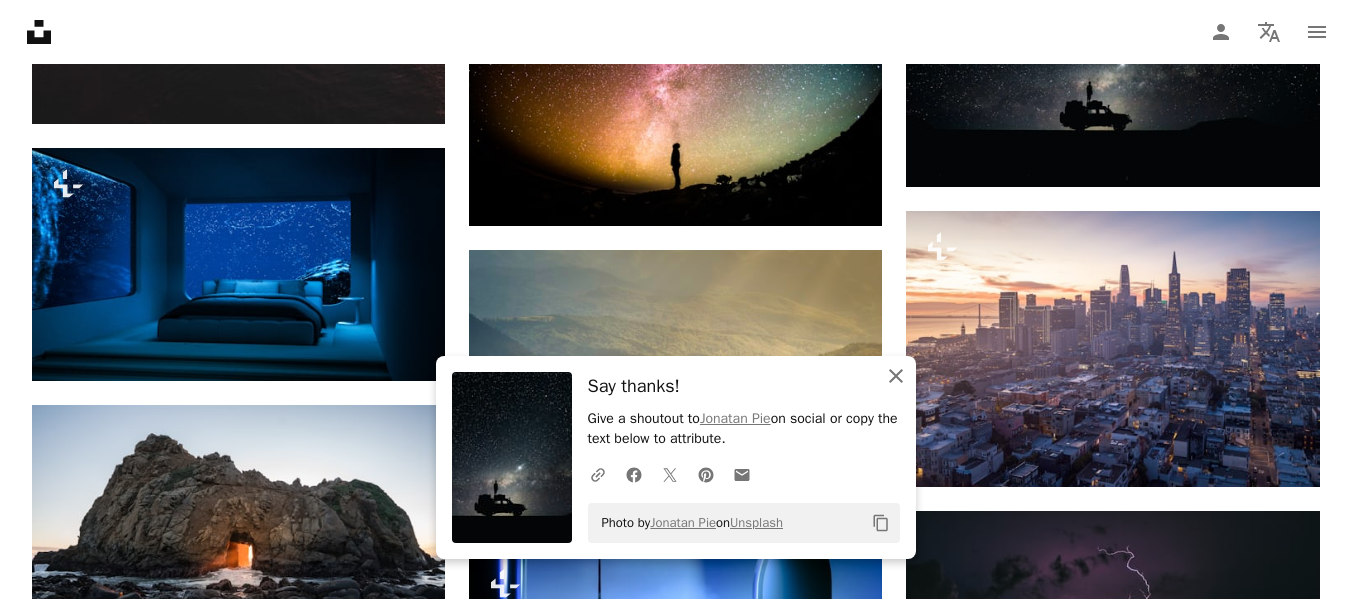 click on "An X shape" 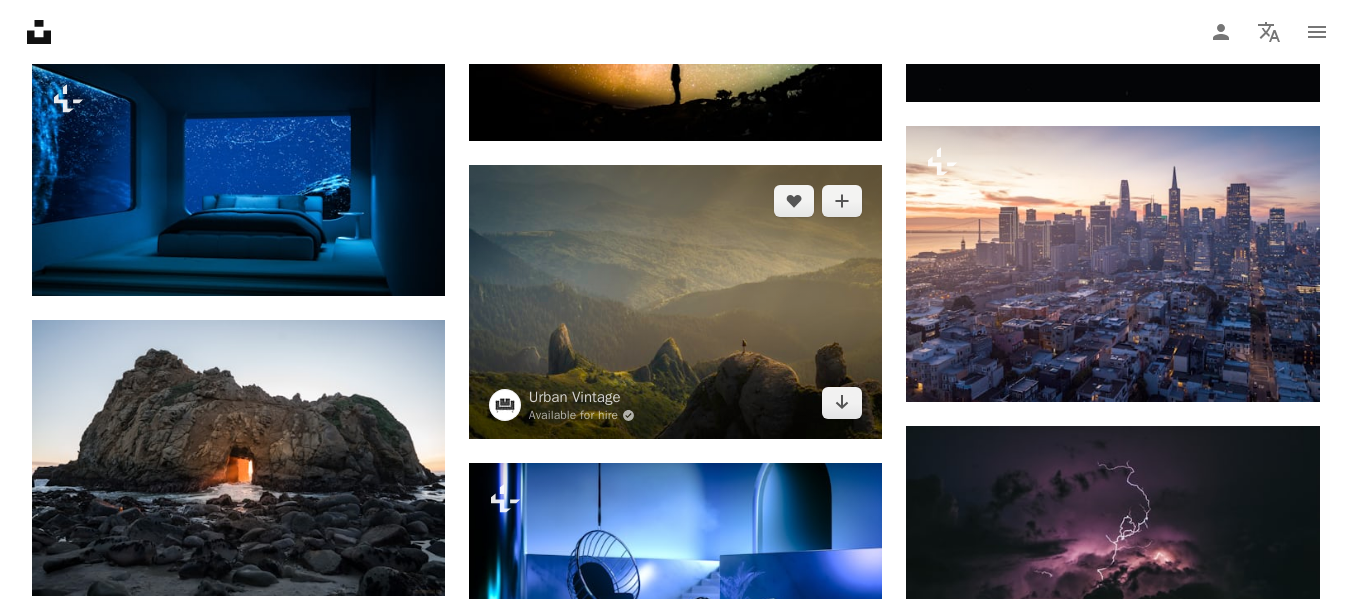 scroll, scrollTop: 1400, scrollLeft: 0, axis: vertical 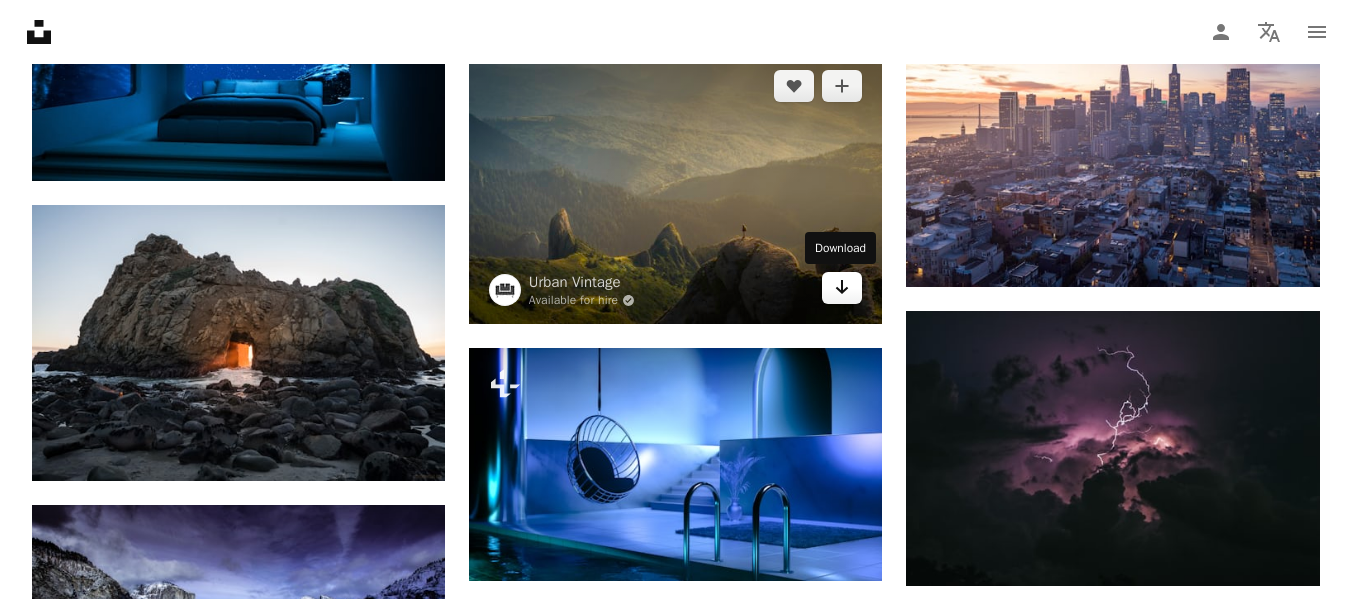 click on "Arrow pointing down" 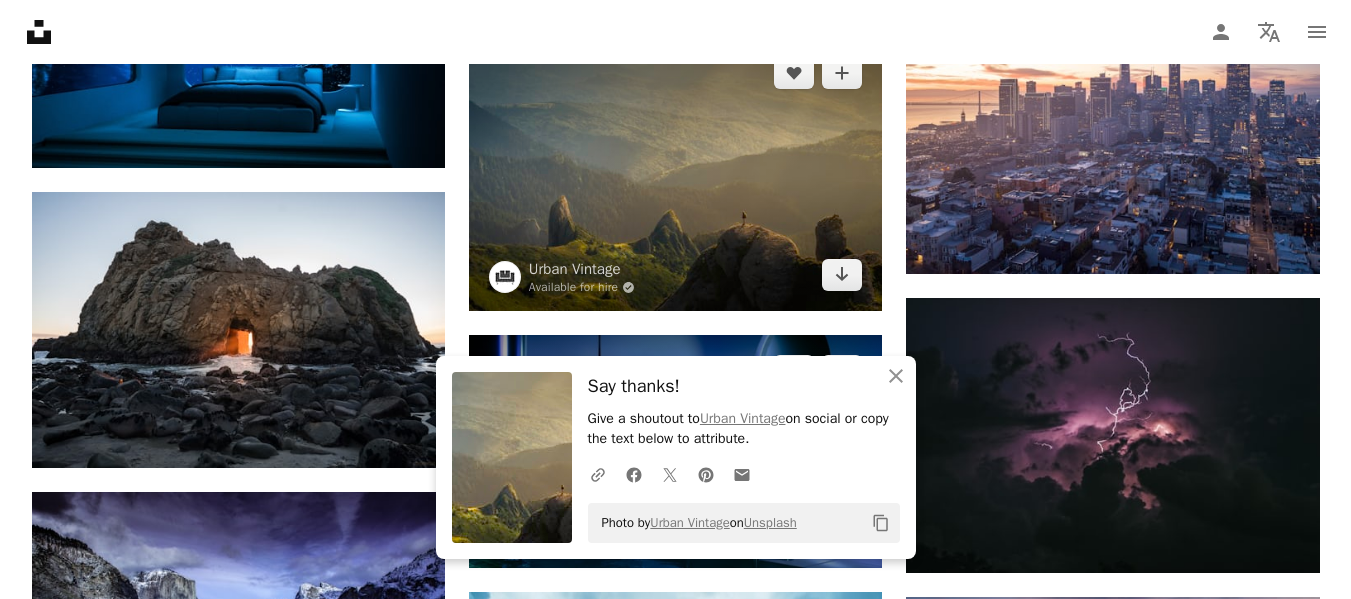 scroll, scrollTop: 1700, scrollLeft: 0, axis: vertical 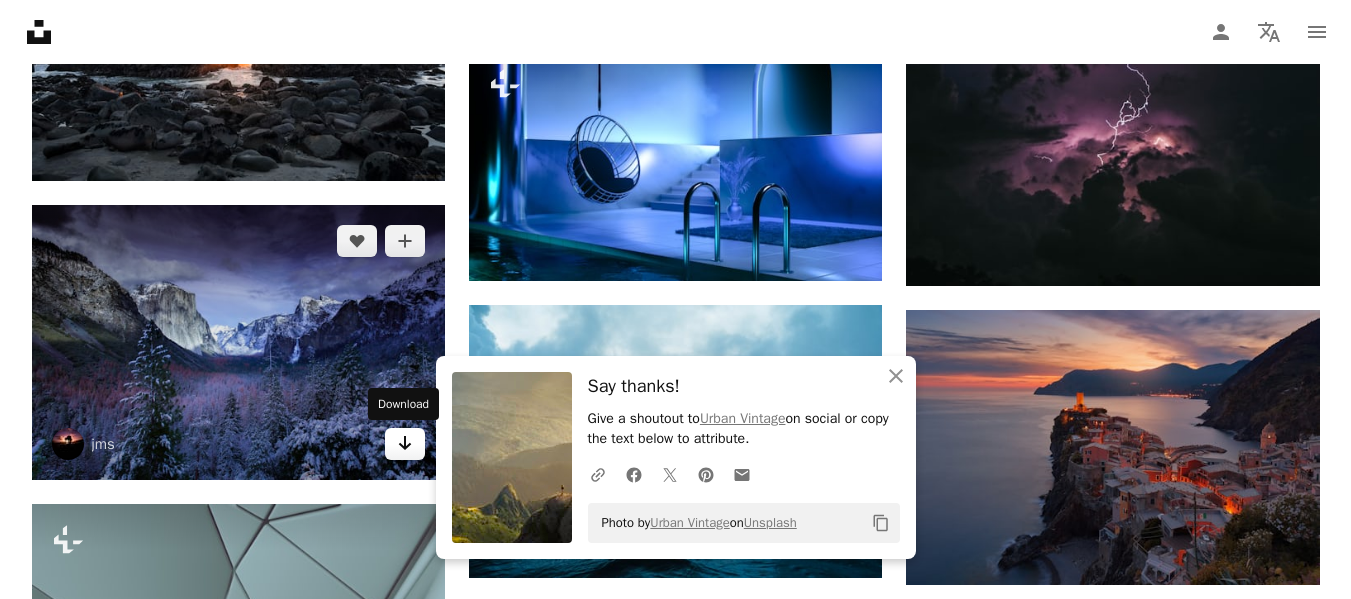 click 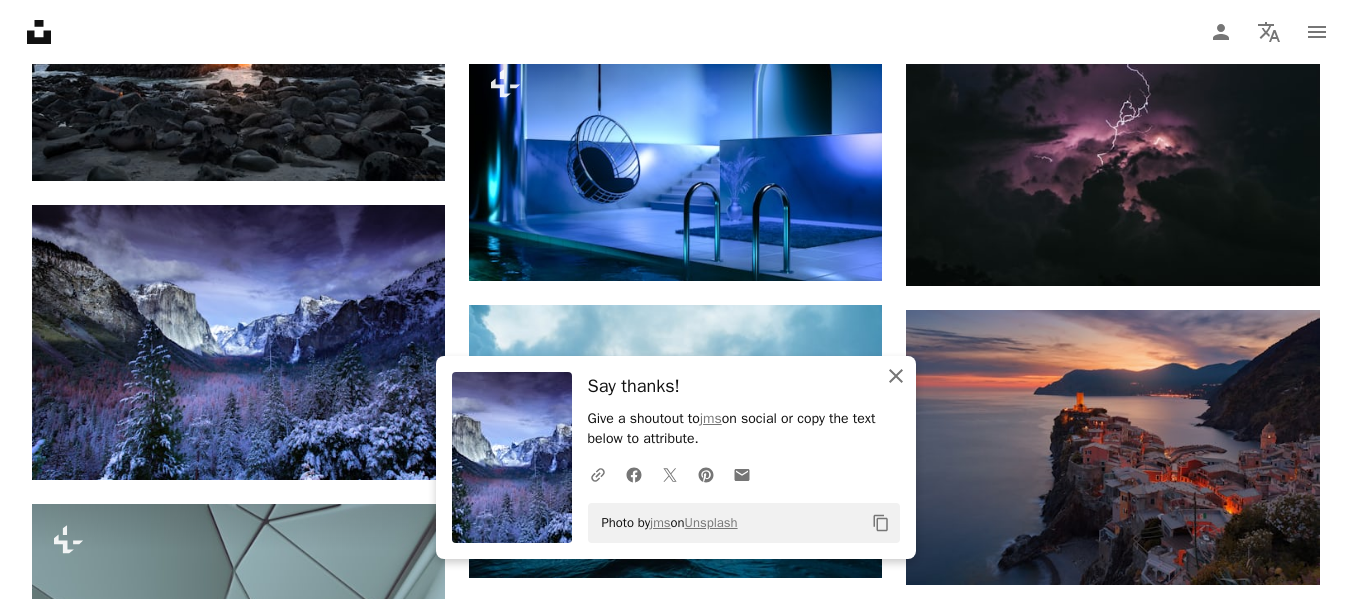 click 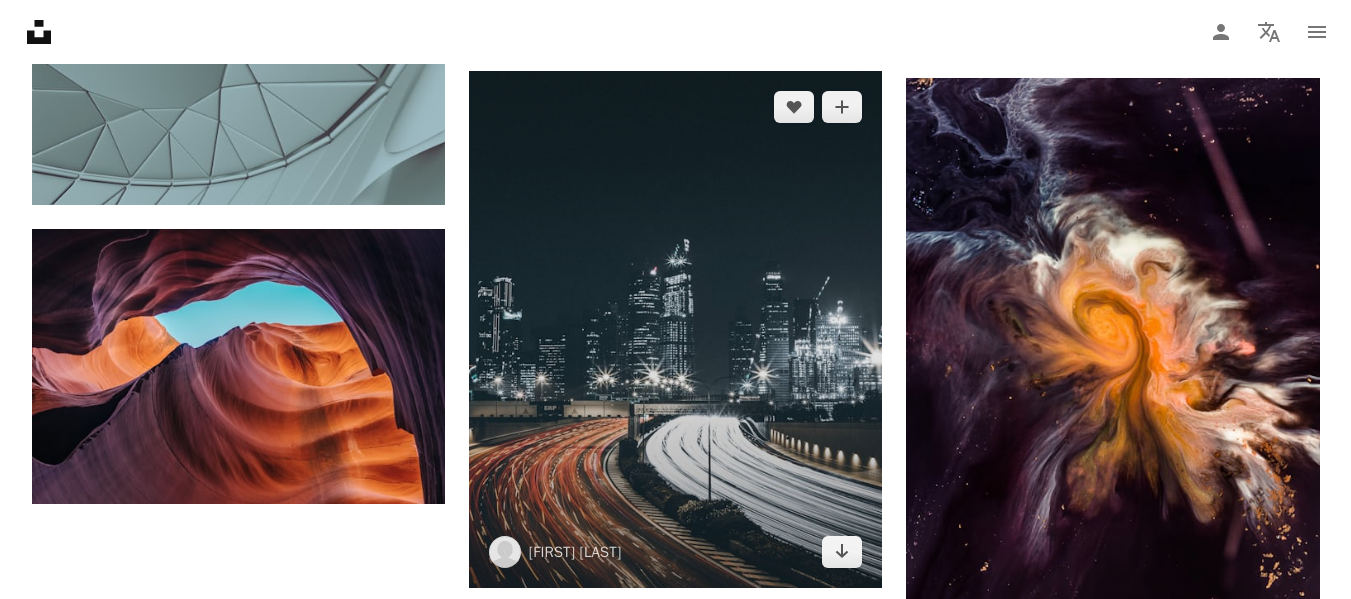 scroll, scrollTop: 1900, scrollLeft: 0, axis: vertical 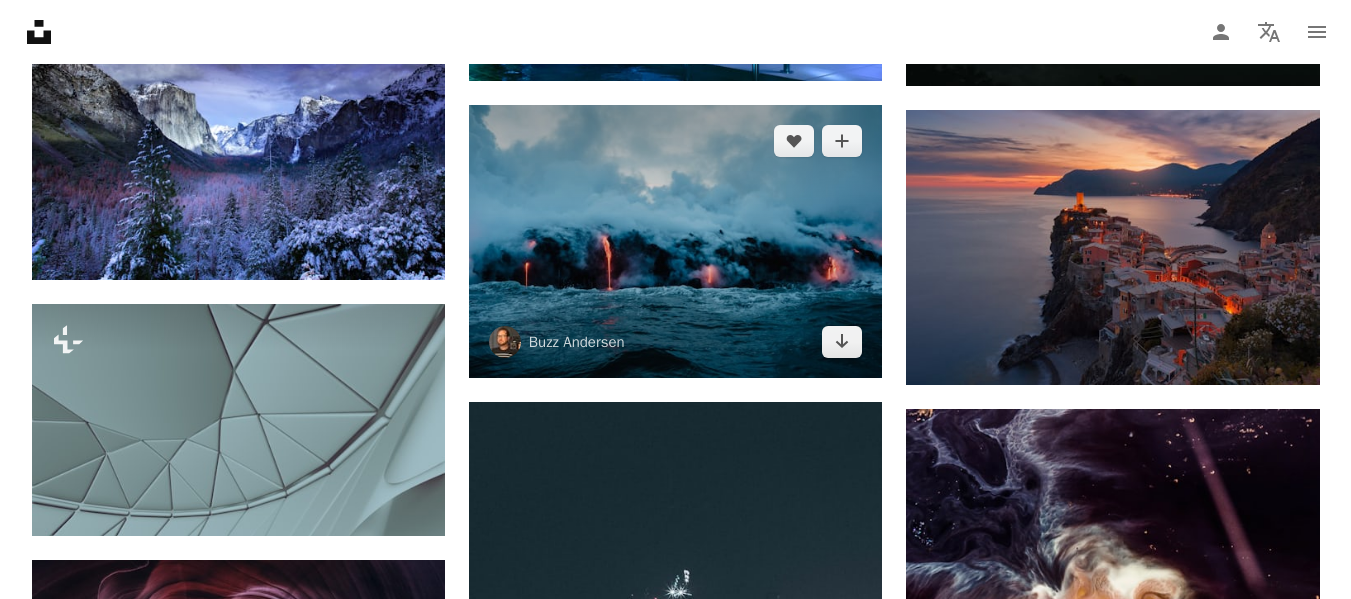 click at bounding box center [675, 242] 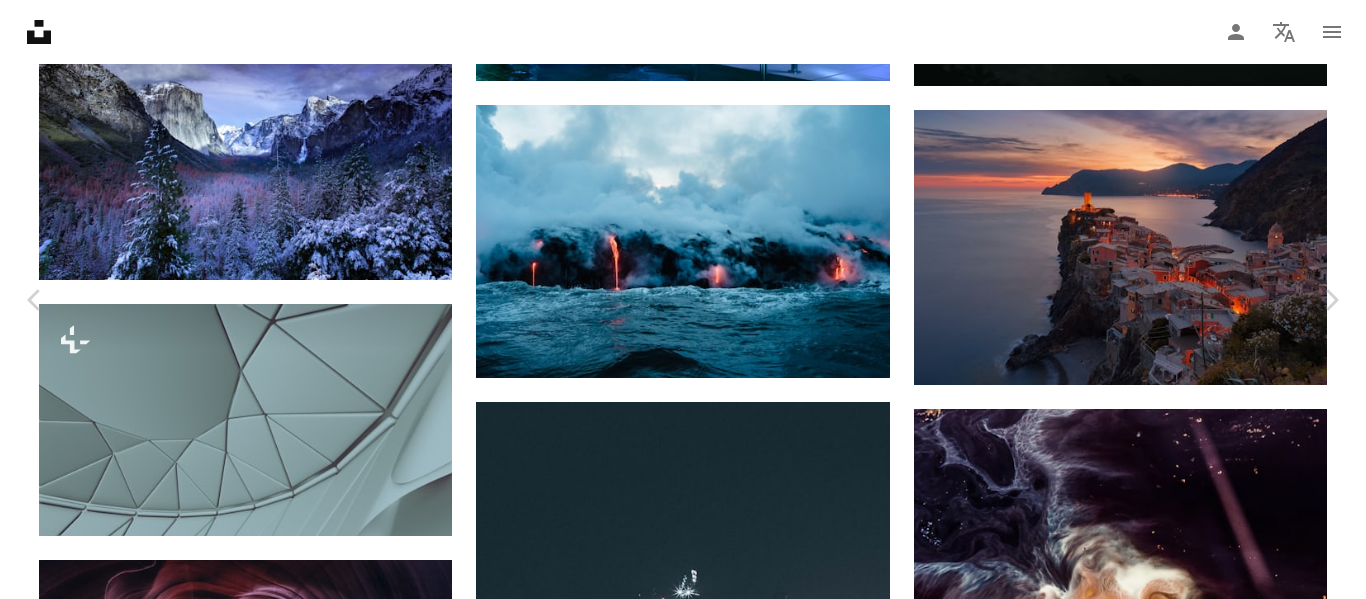 click on "An X shape" at bounding box center (20, 20) 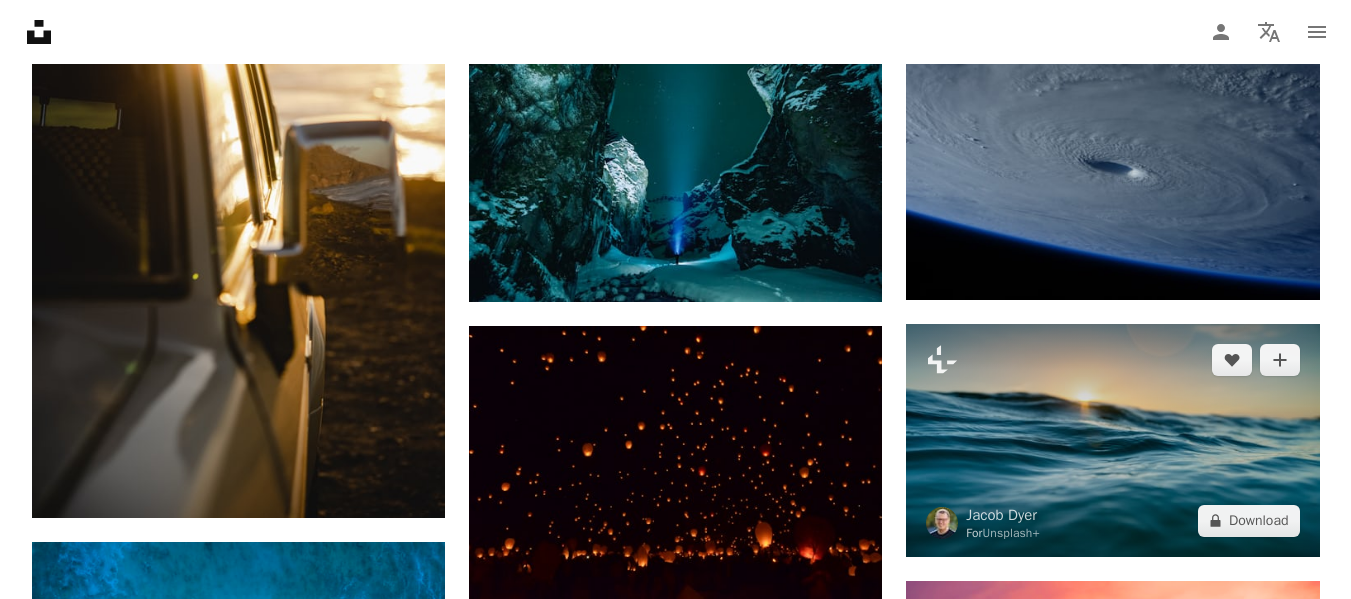 scroll, scrollTop: 4600, scrollLeft: 0, axis: vertical 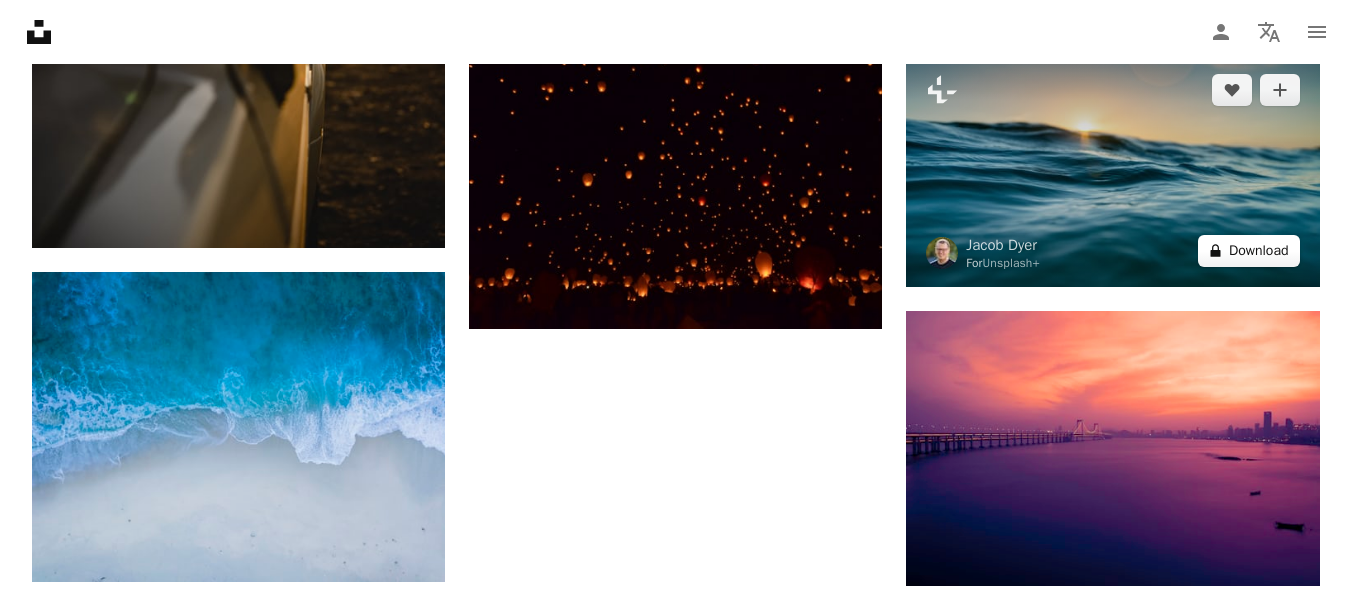 click on "A lock Download" at bounding box center (1249, 251) 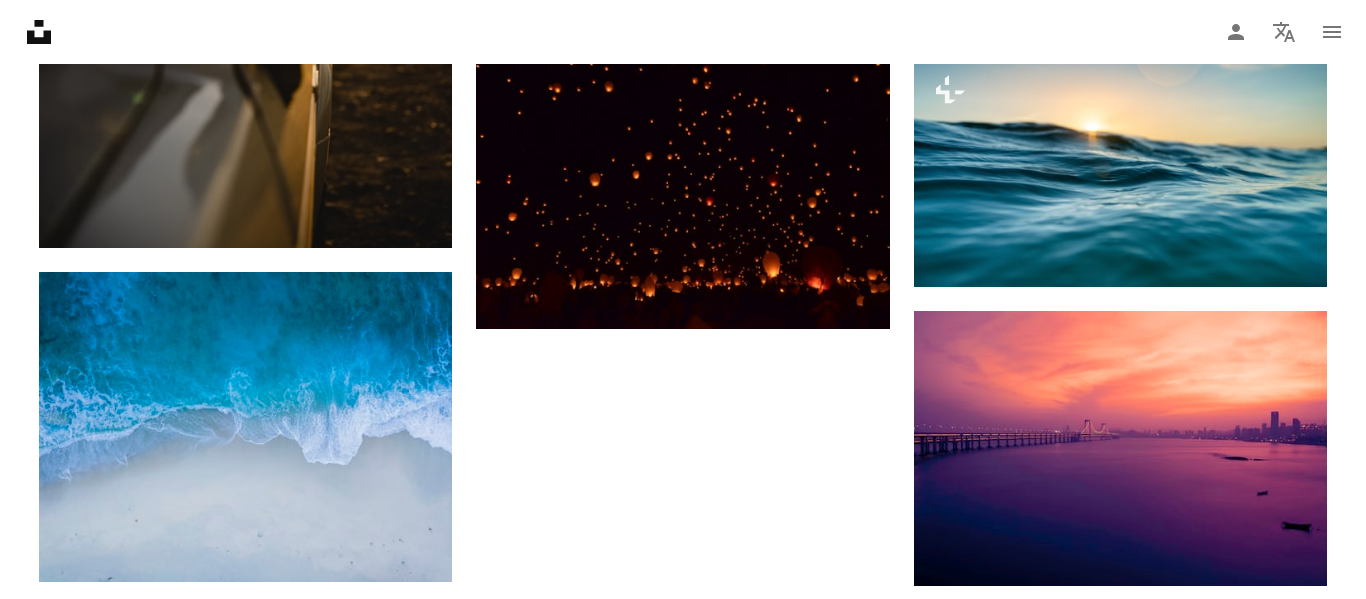 click on "An X shape Premium, ready to use images. Get unlimited access. A plus sign Members-only content added monthly A plus sign Unlimited royalty-free downloads A plus sign Illustrations  New A plus sign Enhanced legal protections yearly 66%  off monthly $12   $4 USD per month * Get  Unsplash+ * When paid annually, billed upfront  $48 Taxes where applicable. Renews automatically. Cancel anytime." at bounding box center (683, 2401) 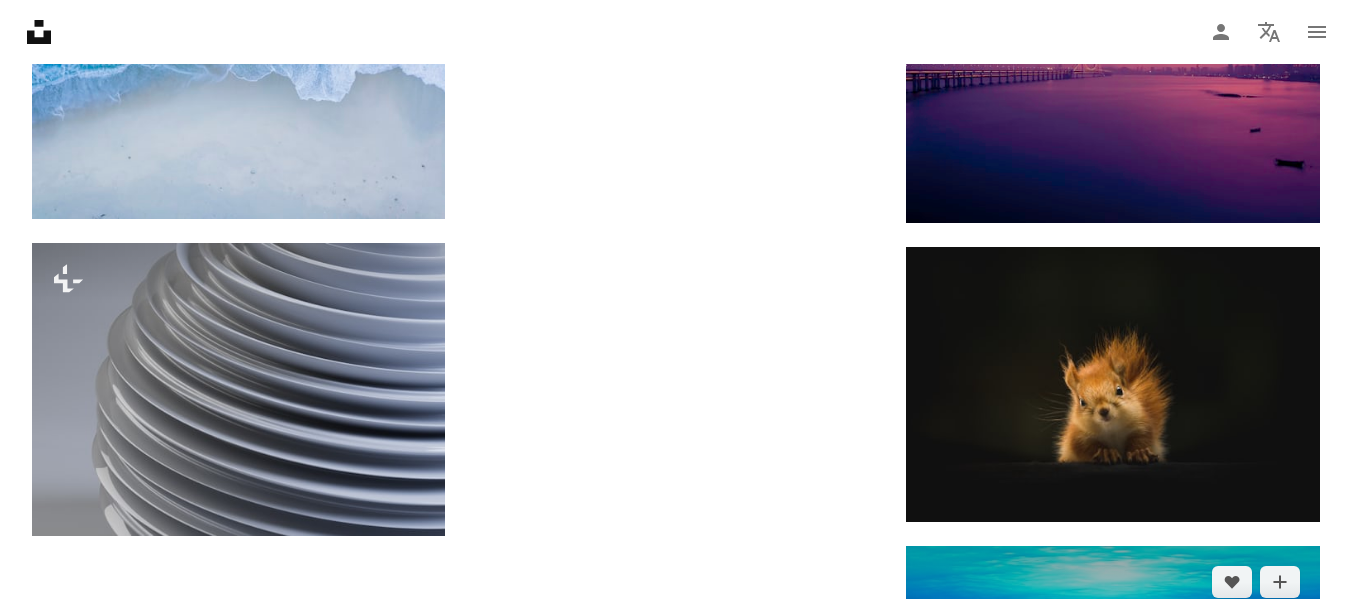 scroll, scrollTop: 5100, scrollLeft: 0, axis: vertical 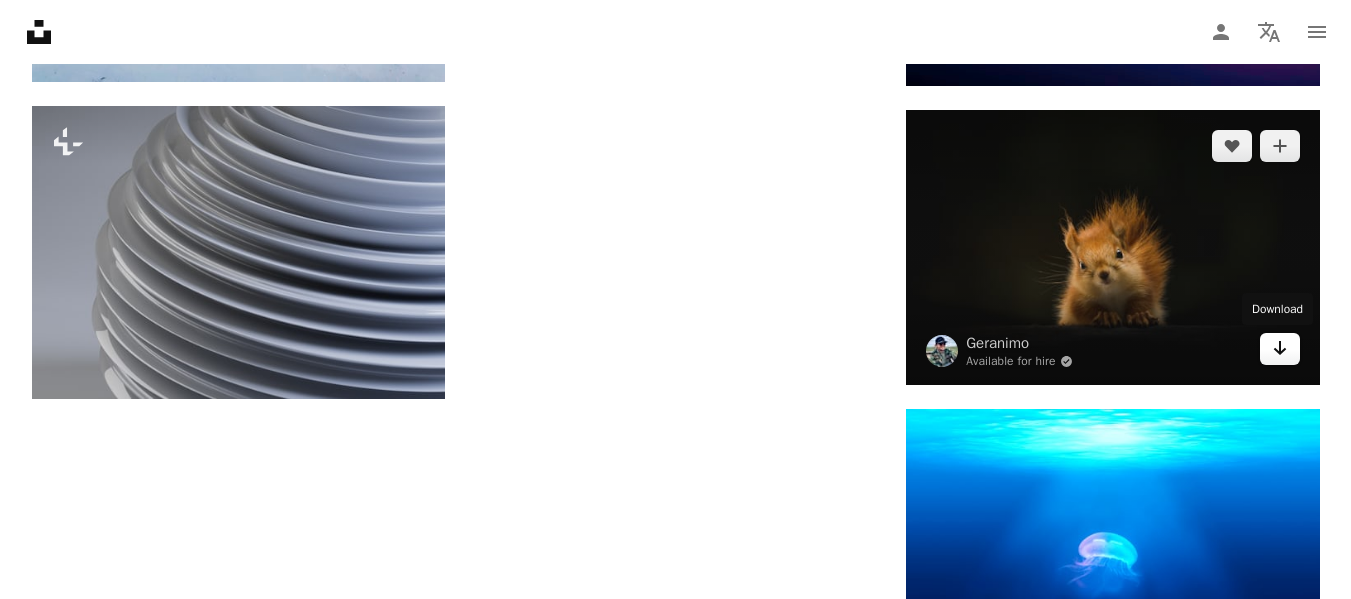 click on "Arrow pointing down" at bounding box center [1280, 349] 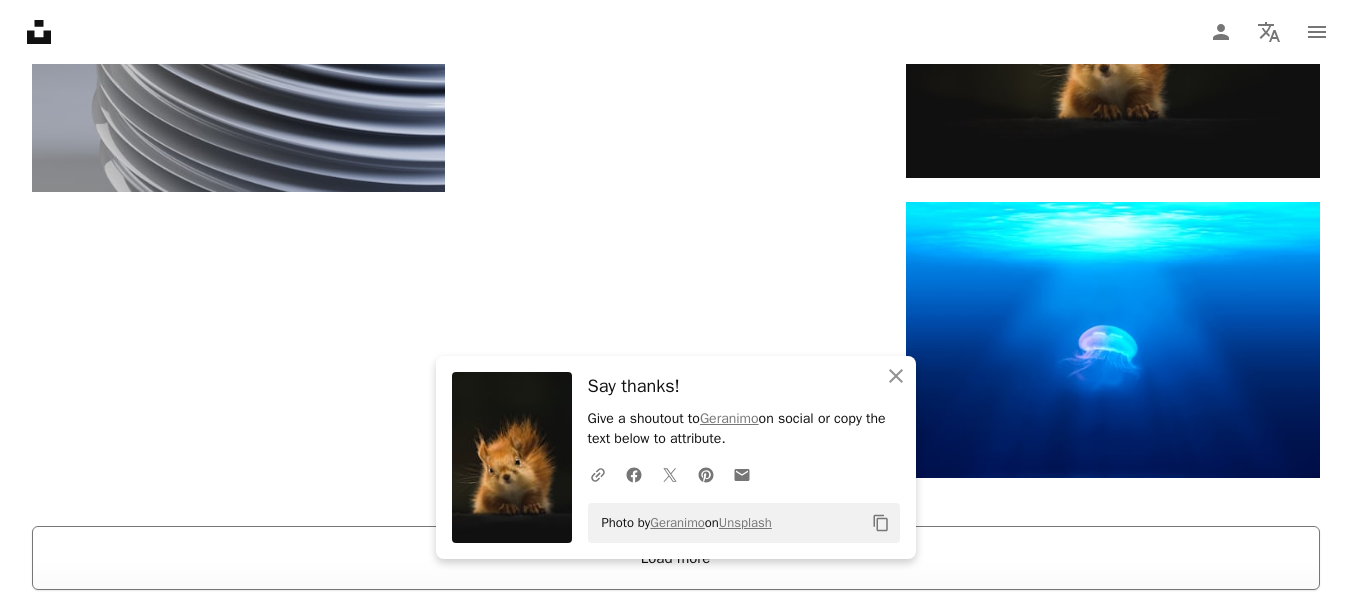scroll, scrollTop: 5400, scrollLeft: 0, axis: vertical 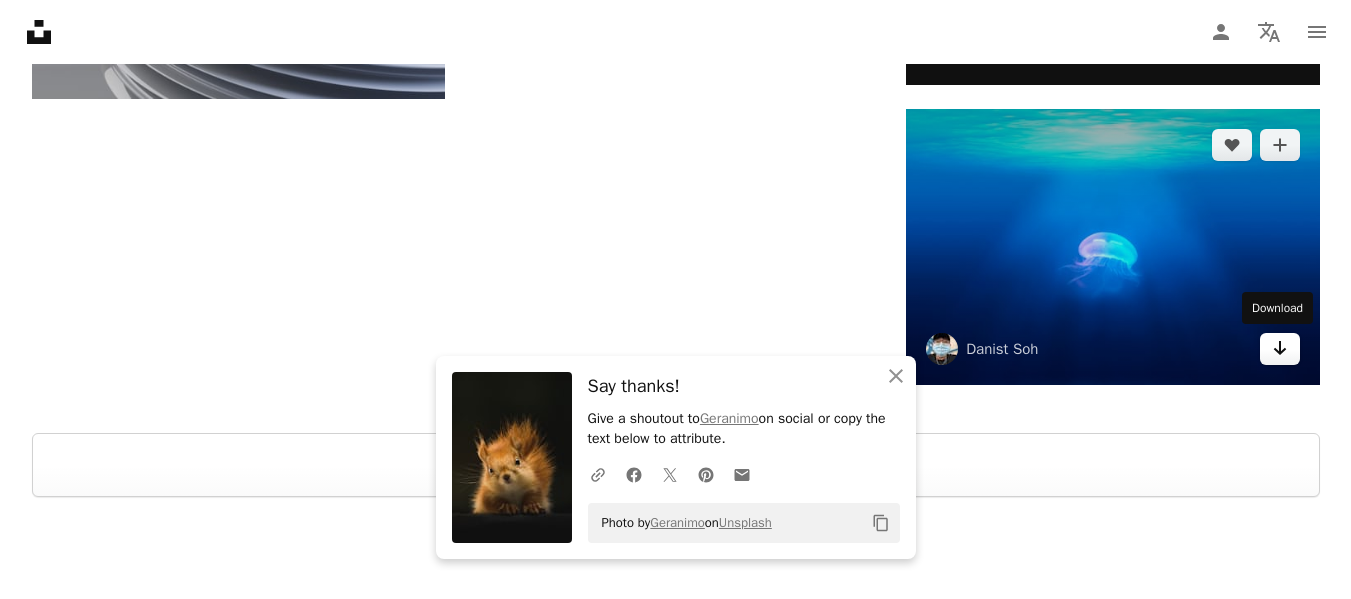 click on "Arrow pointing down" 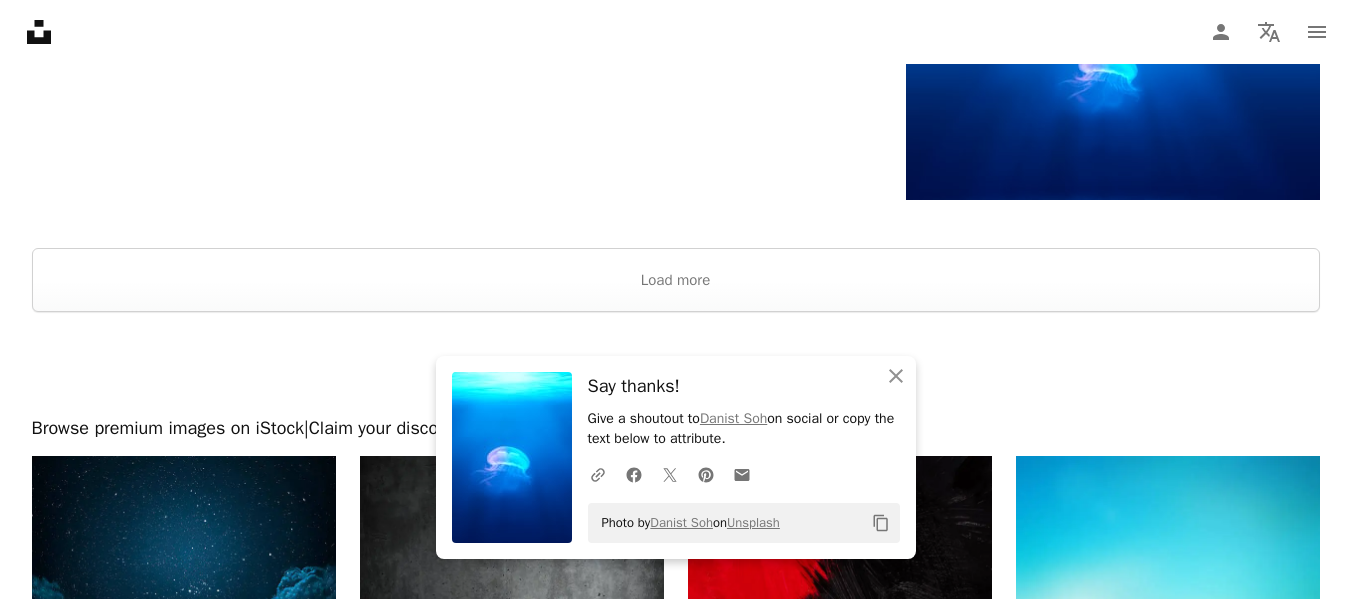 scroll, scrollTop: 5800, scrollLeft: 0, axis: vertical 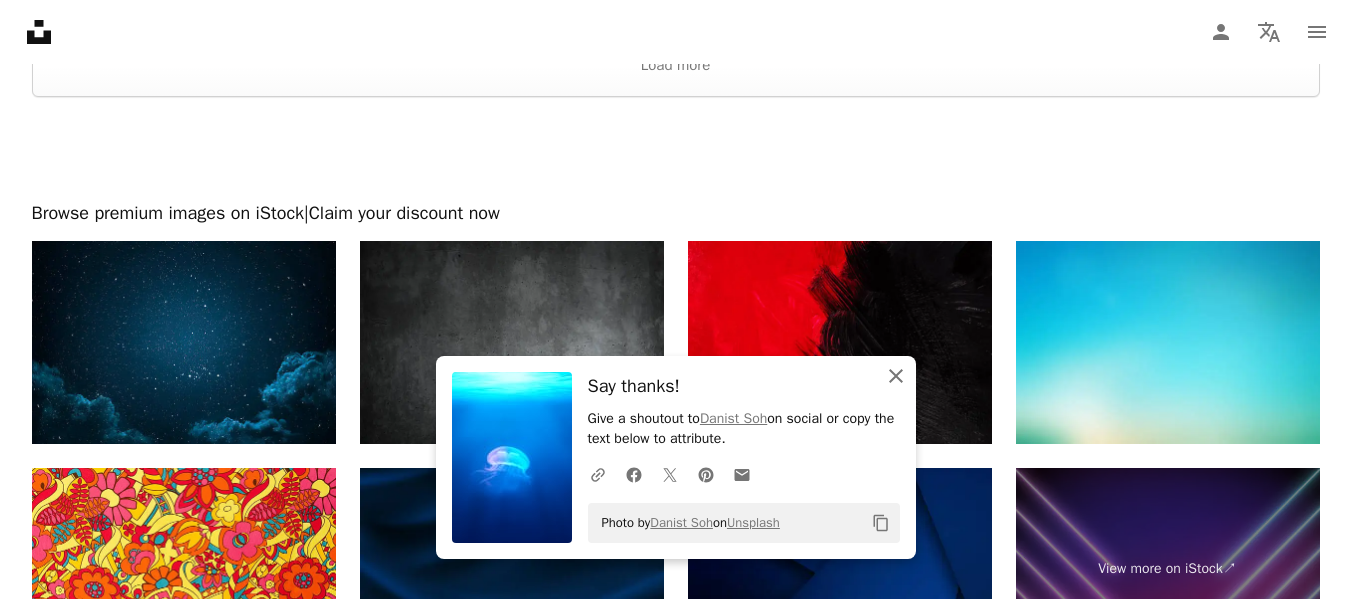 click 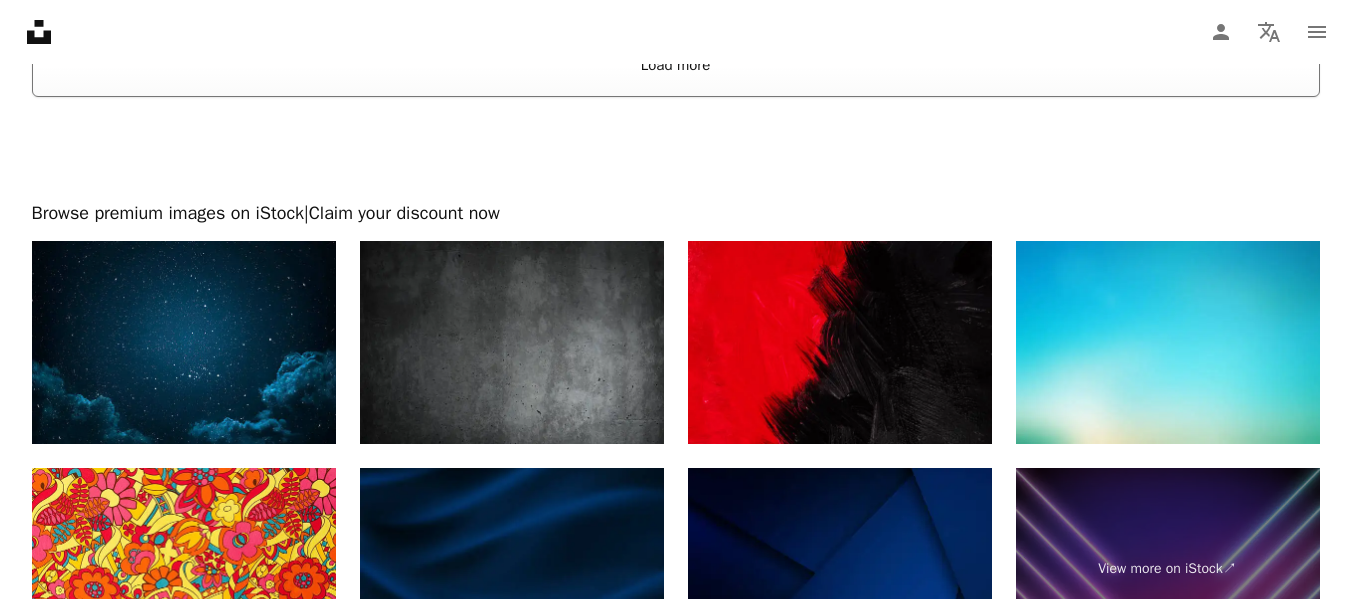click on "Load more" at bounding box center (676, 65) 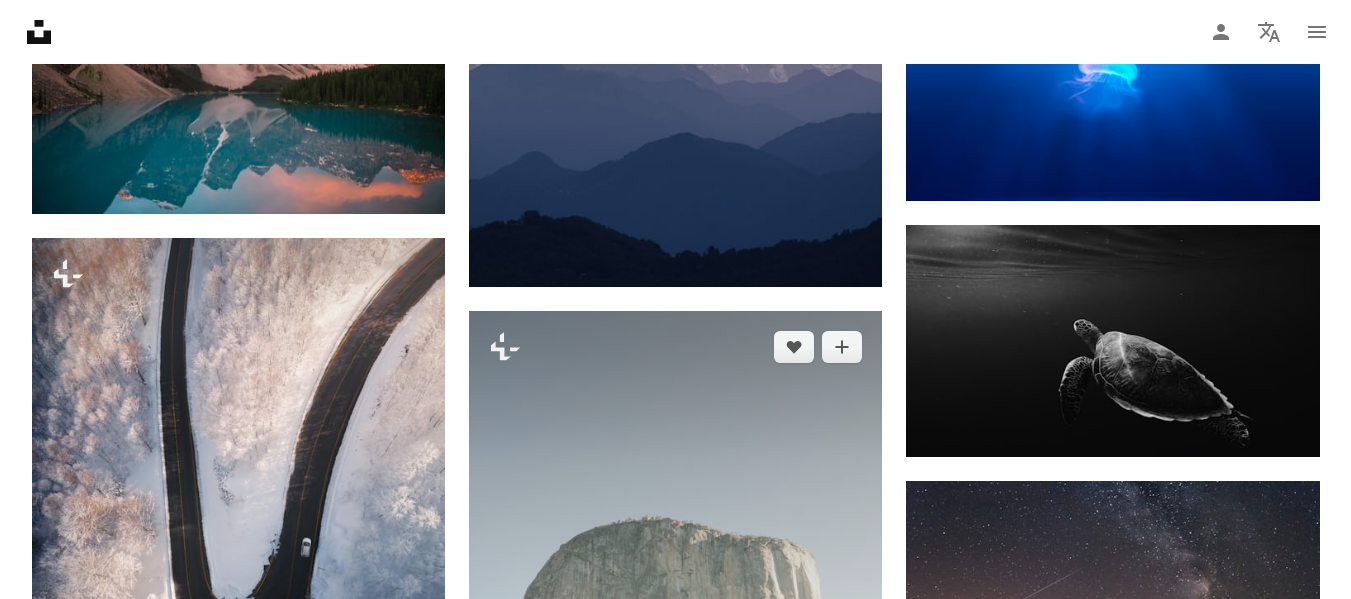 scroll, scrollTop: 5800, scrollLeft: 0, axis: vertical 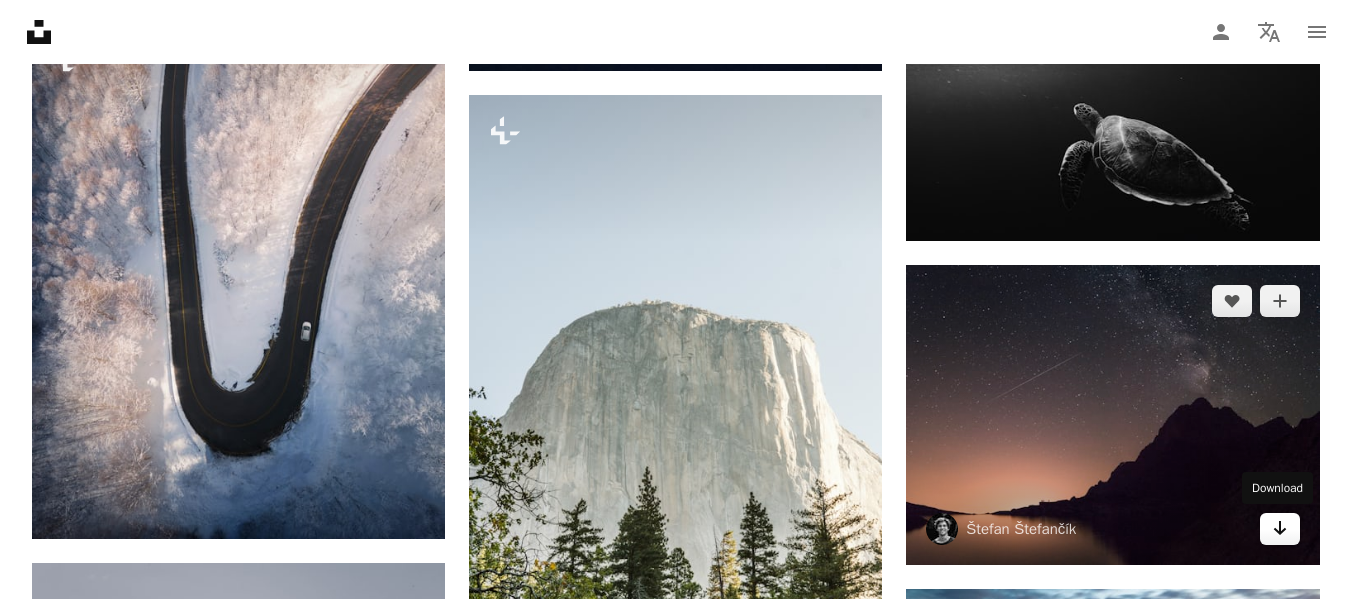 click 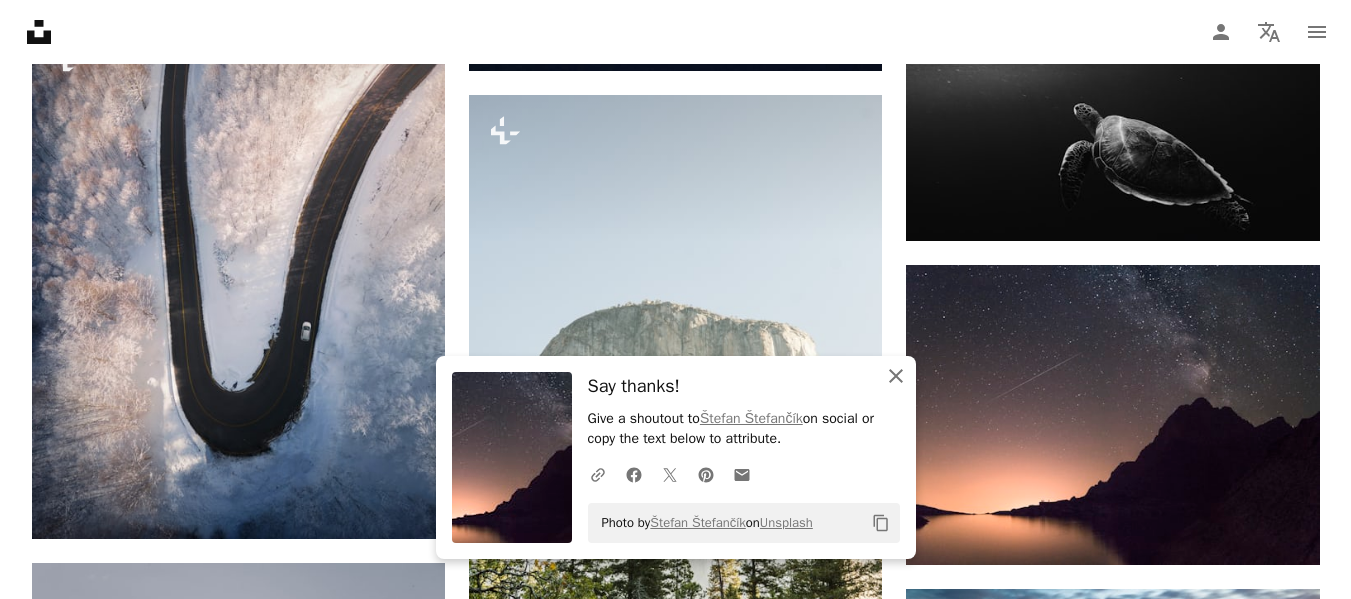 drag, startPoint x: 897, startPoint y: 372, endPoint x: 846, endPoint y: 396, distance: 56.364883 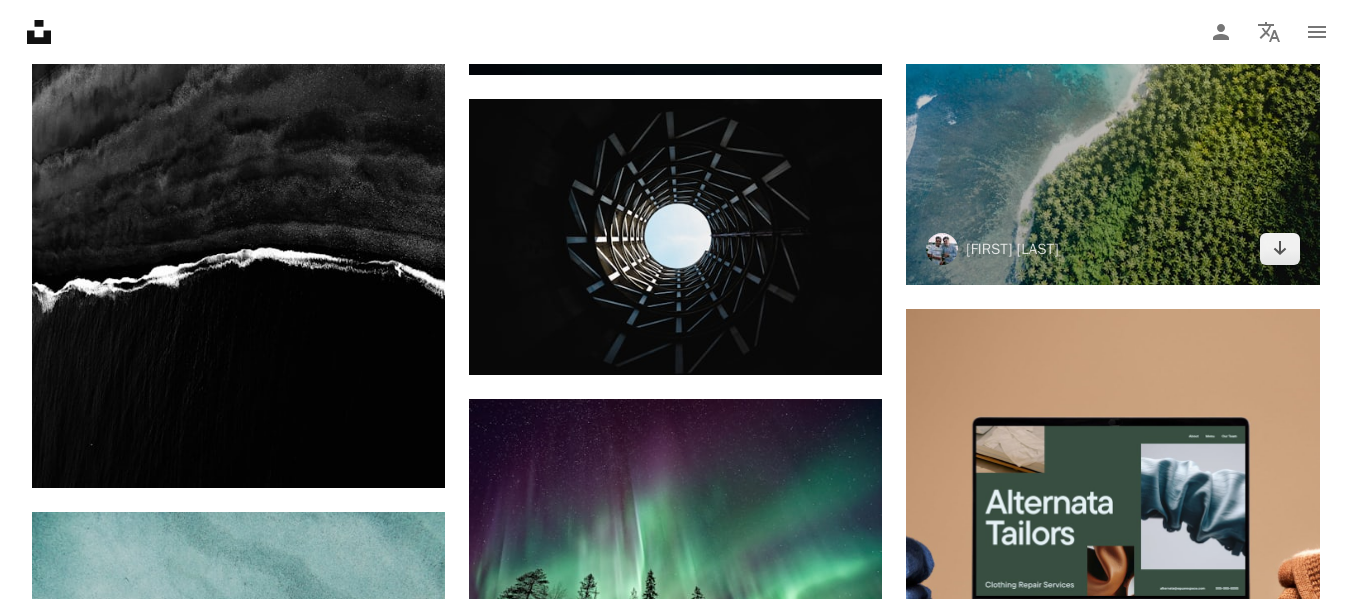 scroll, scrollTop: 7300, scrollLeft: 0, axis: vertical 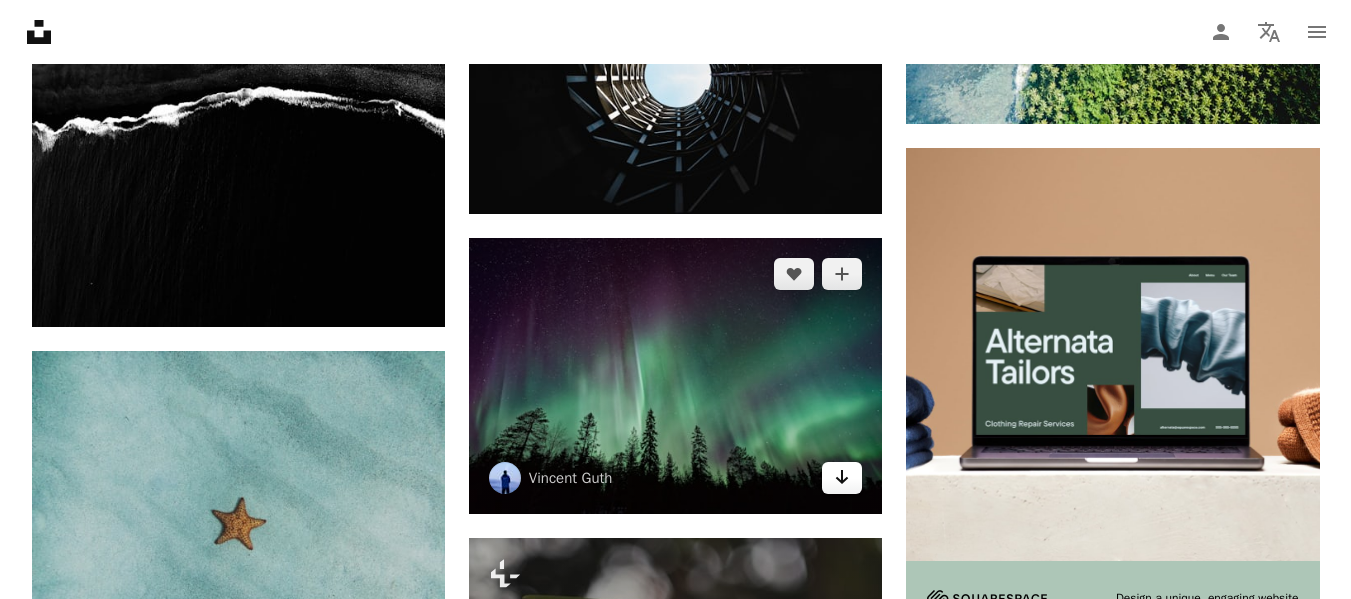 click on "Arrow pointing down" 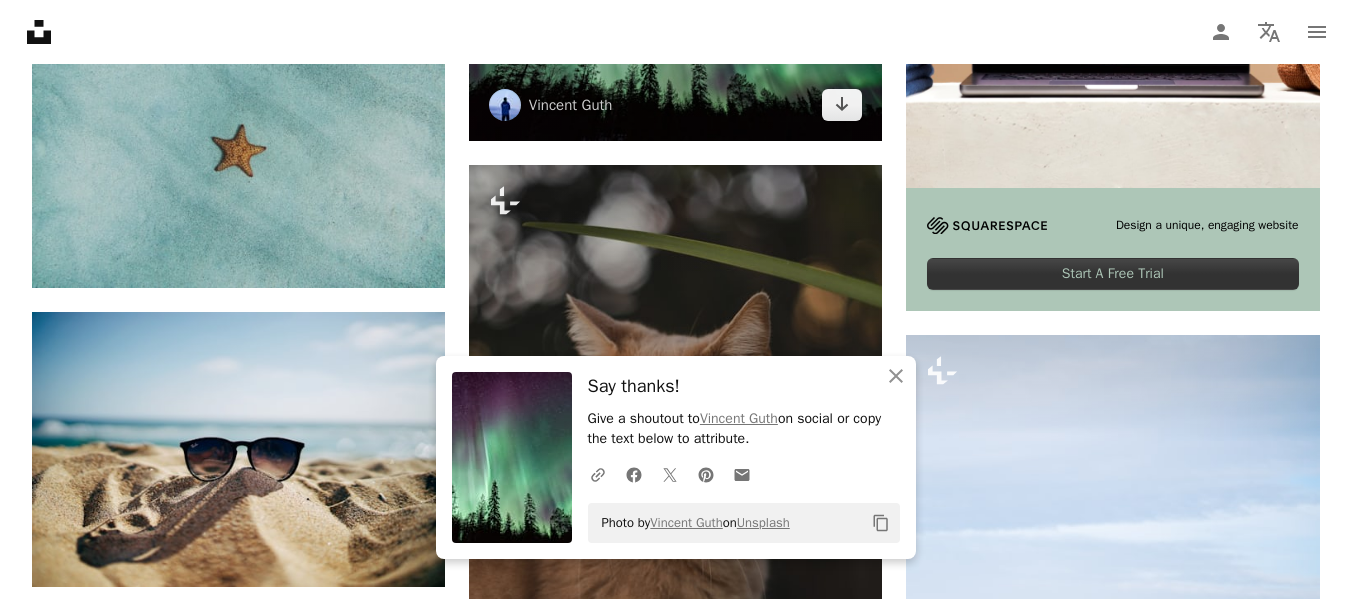 scroll, scrollTop: 7800, scrollLeft: 0, axis: vertical 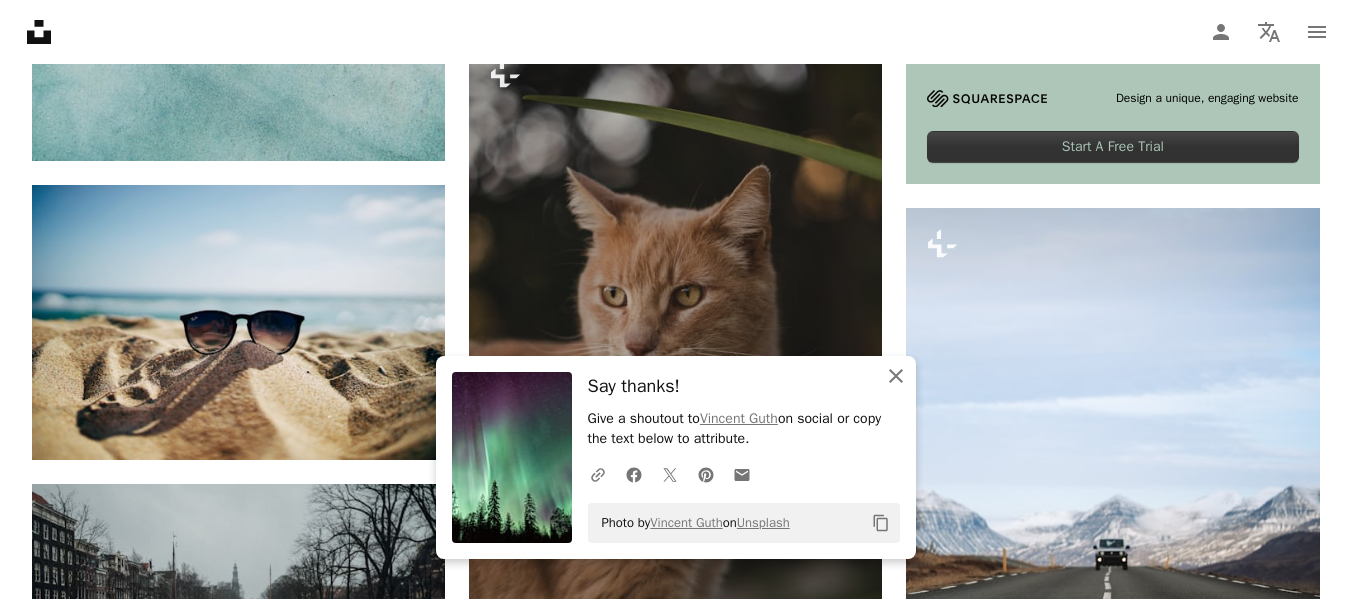 click on "An X shape" 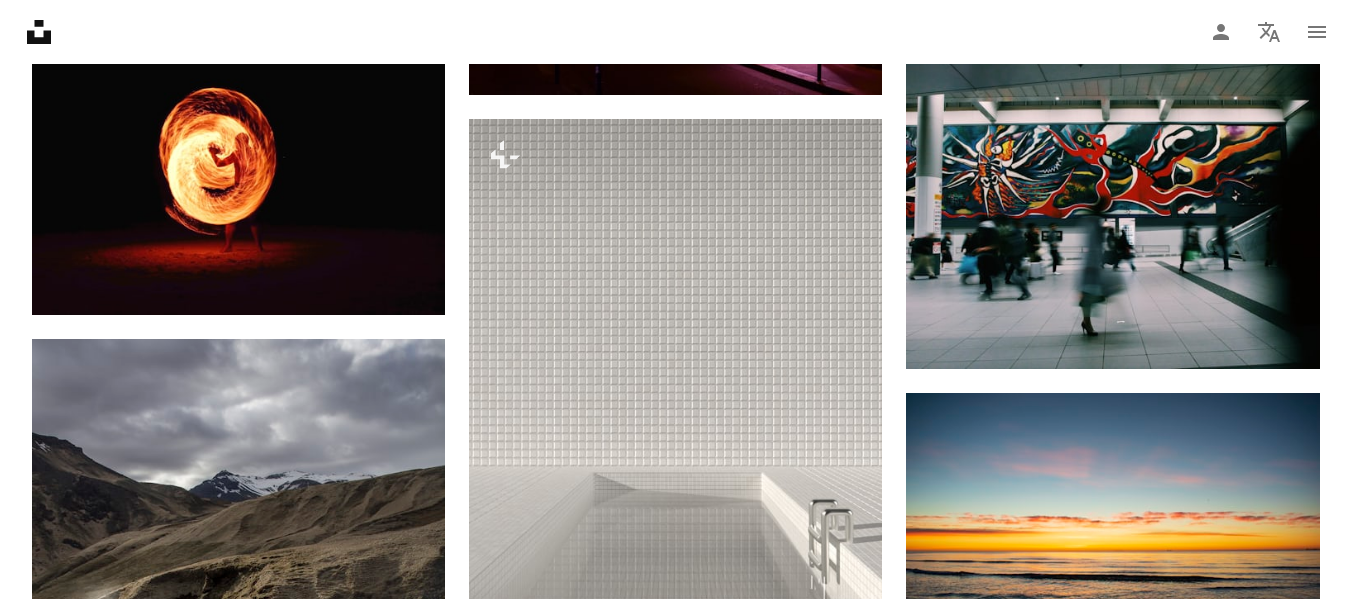 scroll, scrollTop: 16100, scrollLeft: 0, axis: vertical 